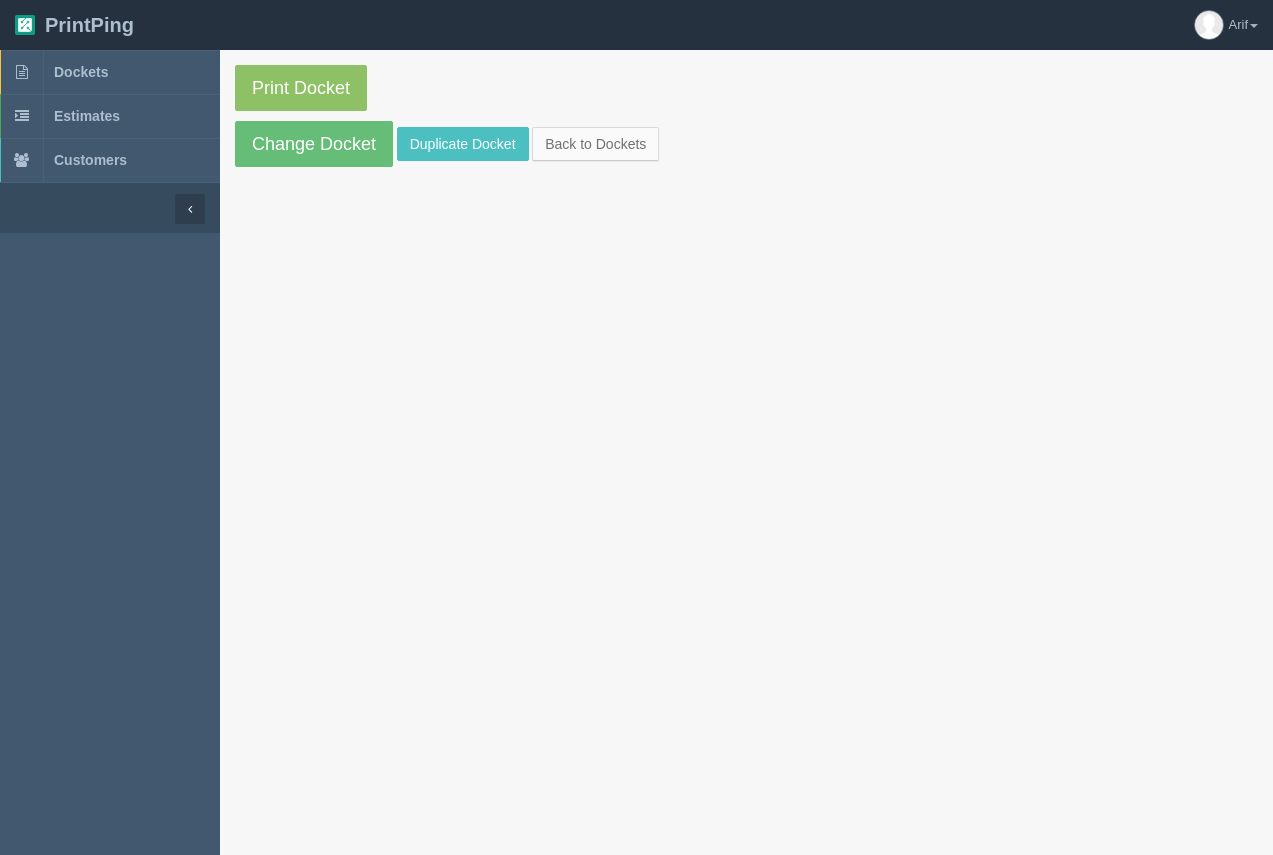 scroll, scrollTop: 0, scrollLeft: 0, axis: both 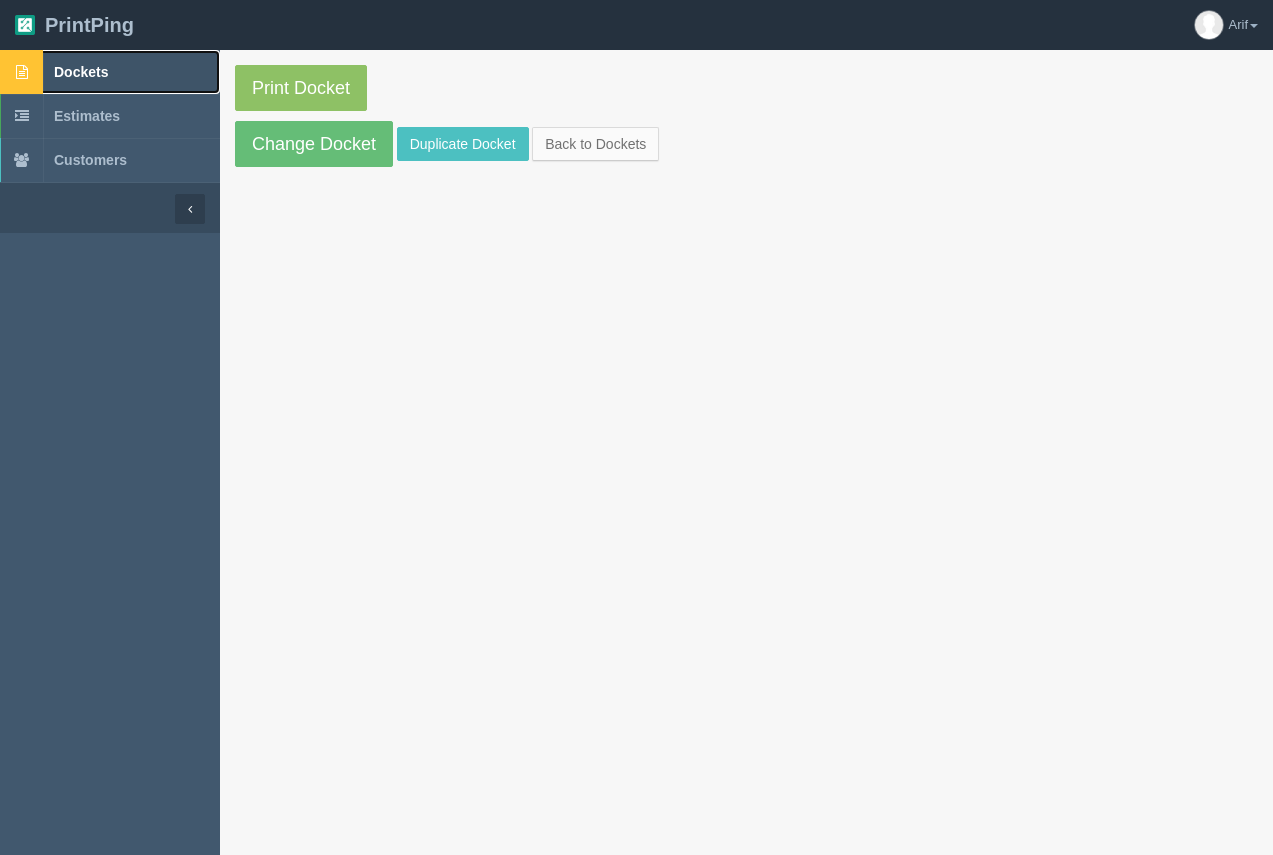 click on "Dockets" at bounding box center [81, 72] 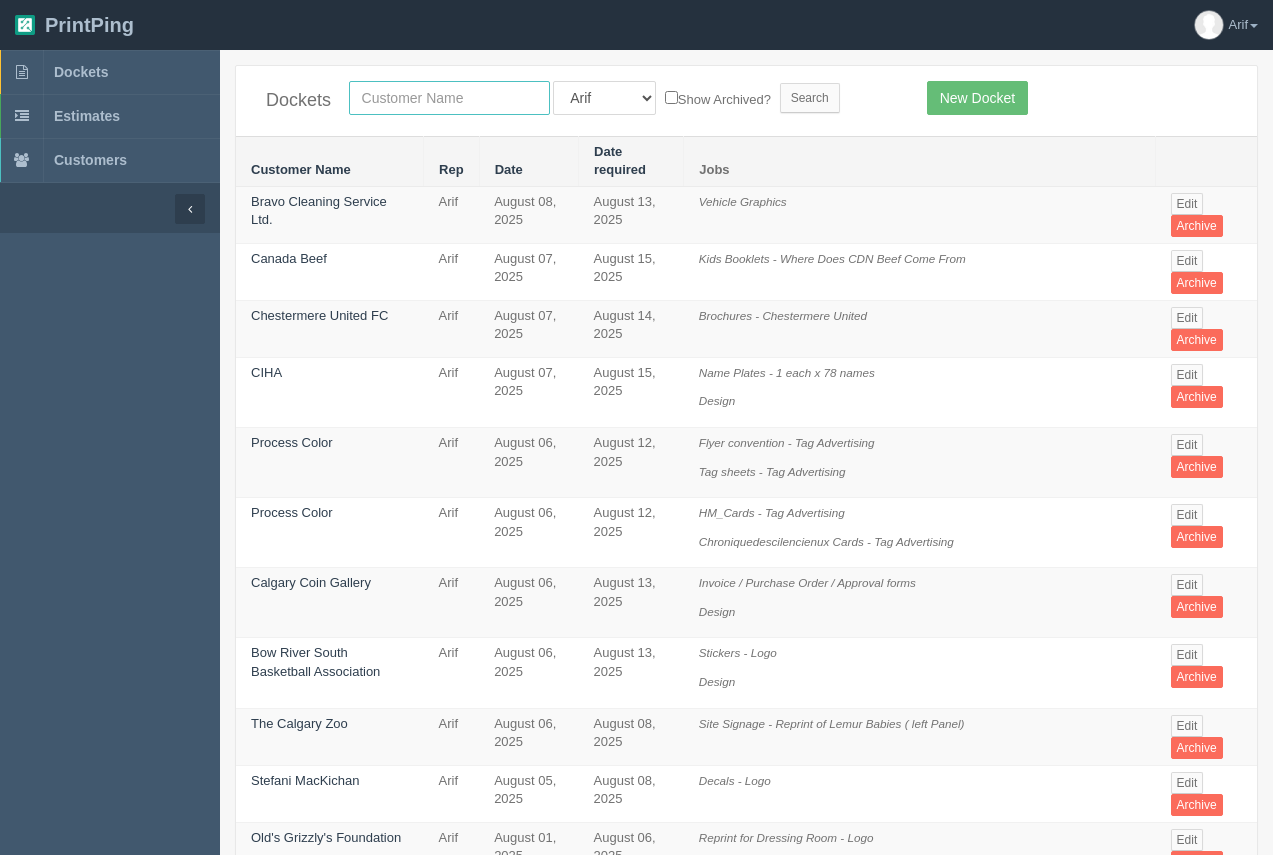 click at bounding box center [449, 98] 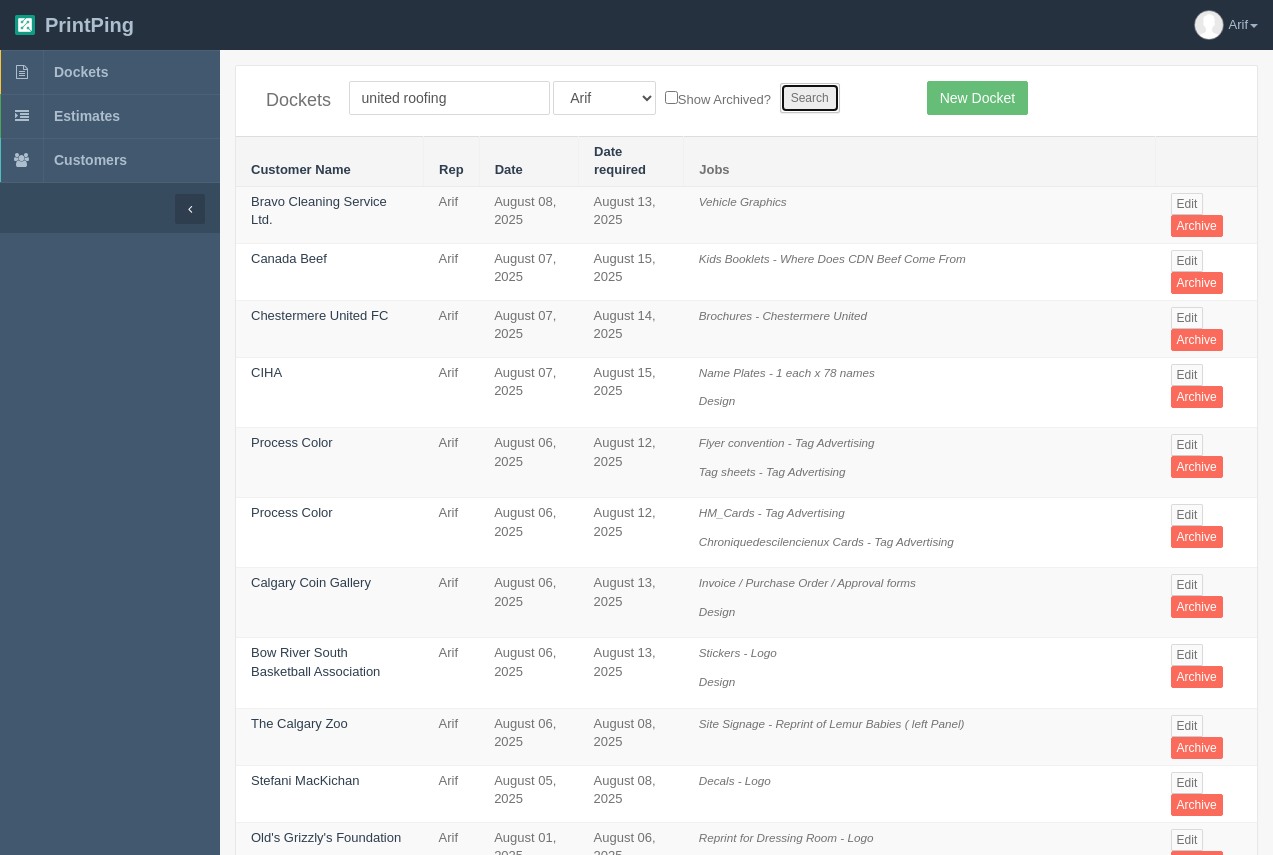 click on "Search" at bounding box center [810, 98] 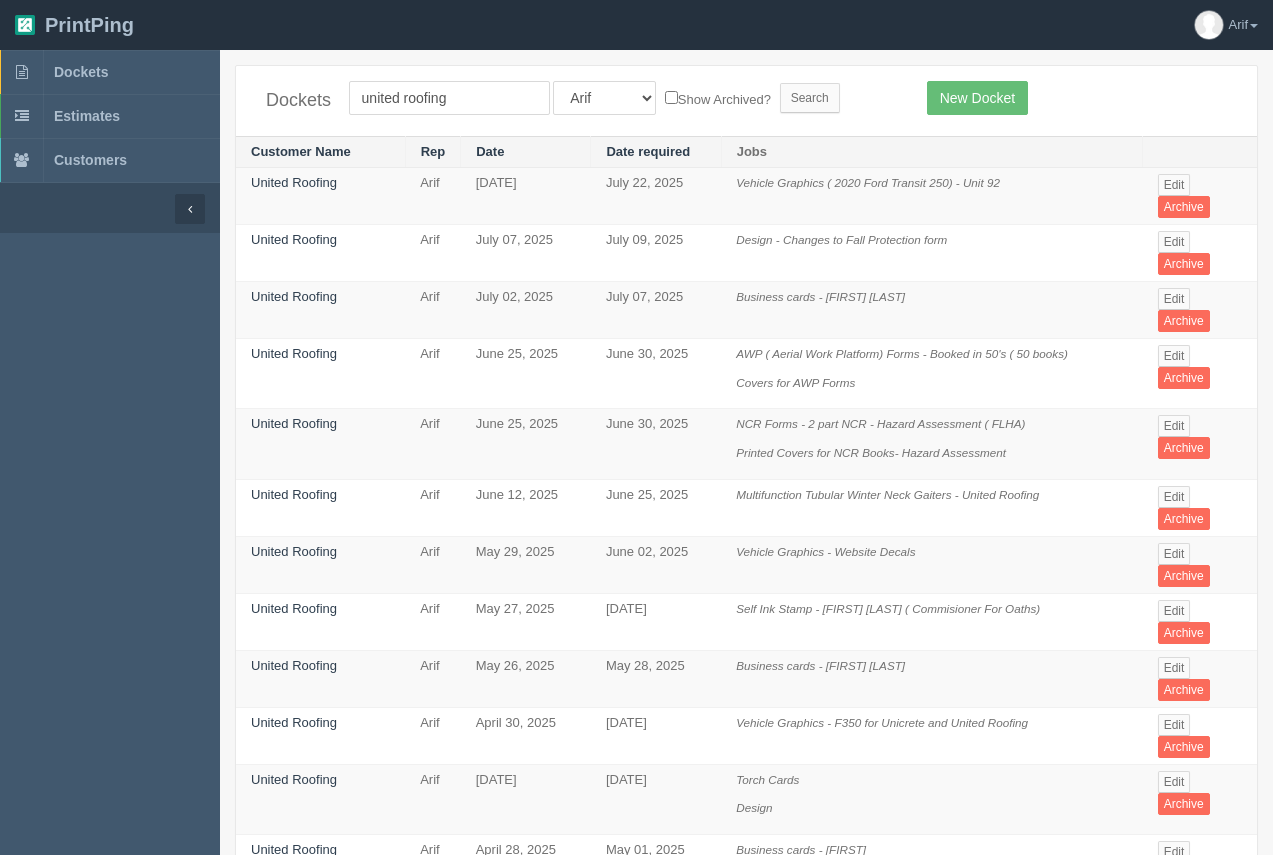 scroll, scrollTop: 0, scrollLeft: 0, axis: both 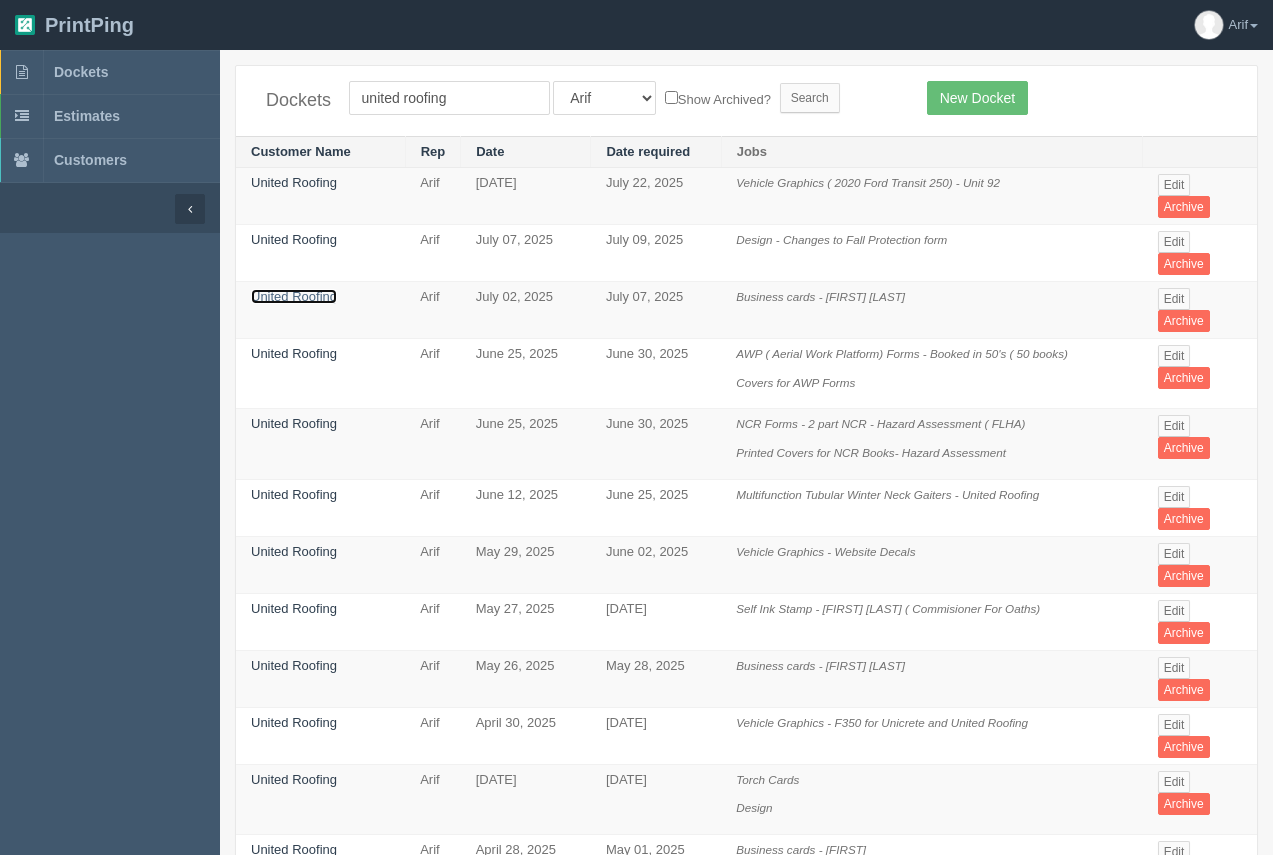 click on "United Roofing" at bounding box center (294, 296) 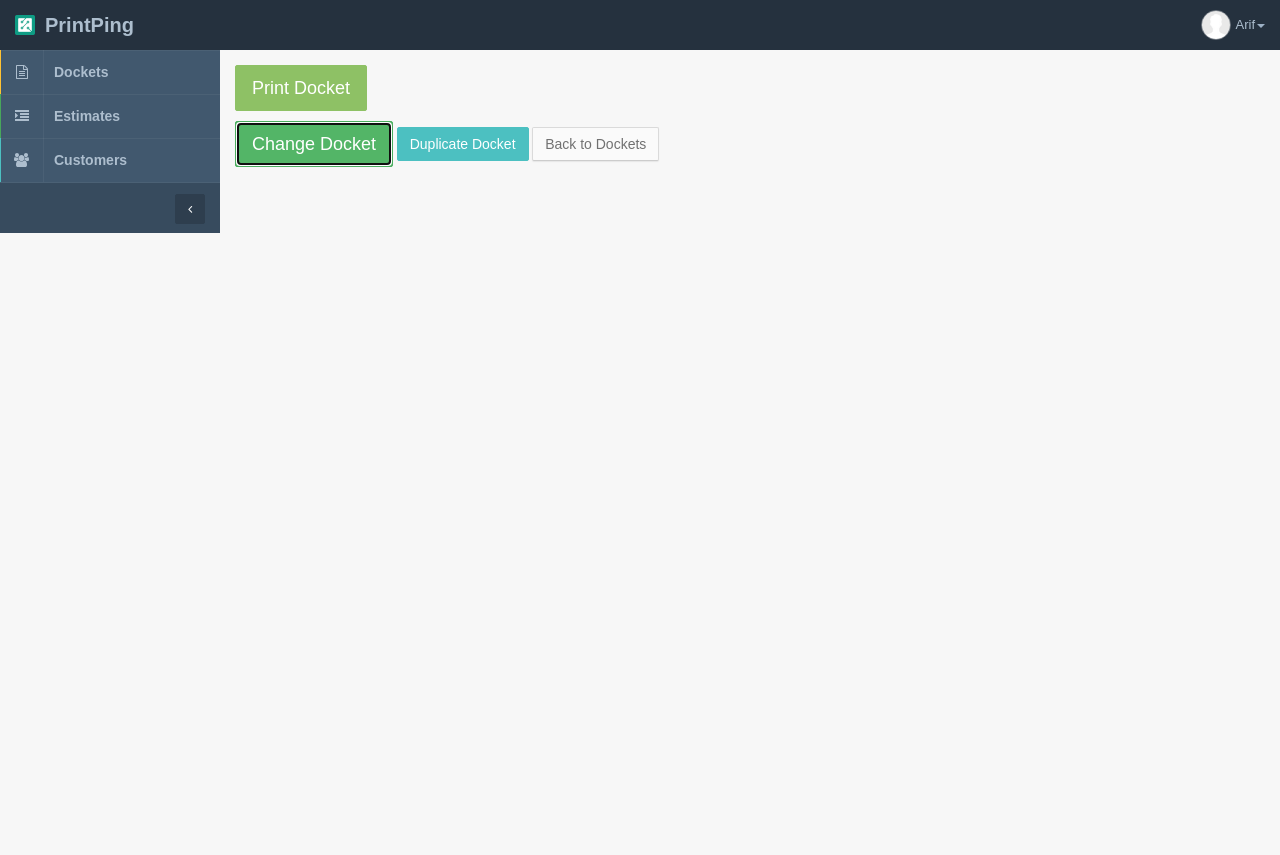 click on "Change Docket" at bounding box center [314, 144] 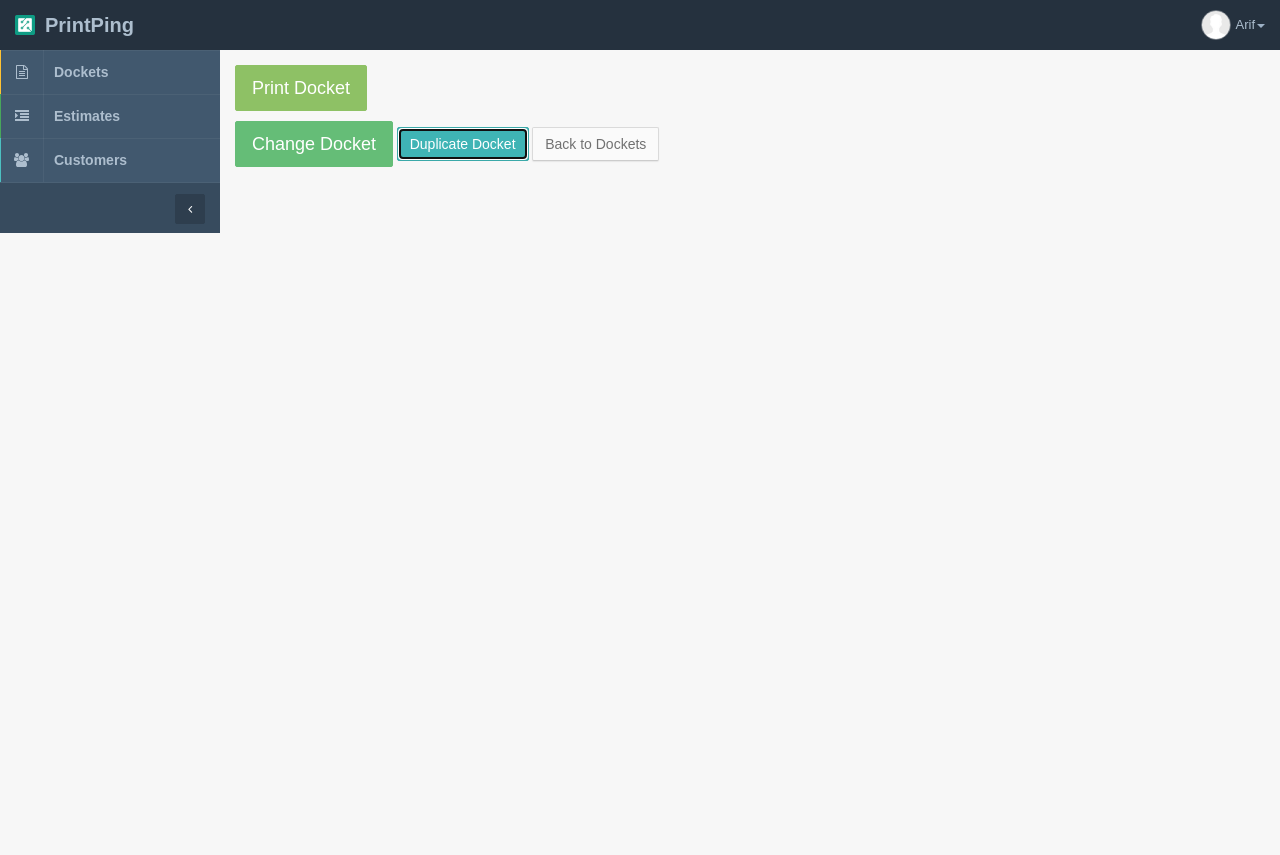 click on "Duplicate Docket" at bounding box center (463, 144) 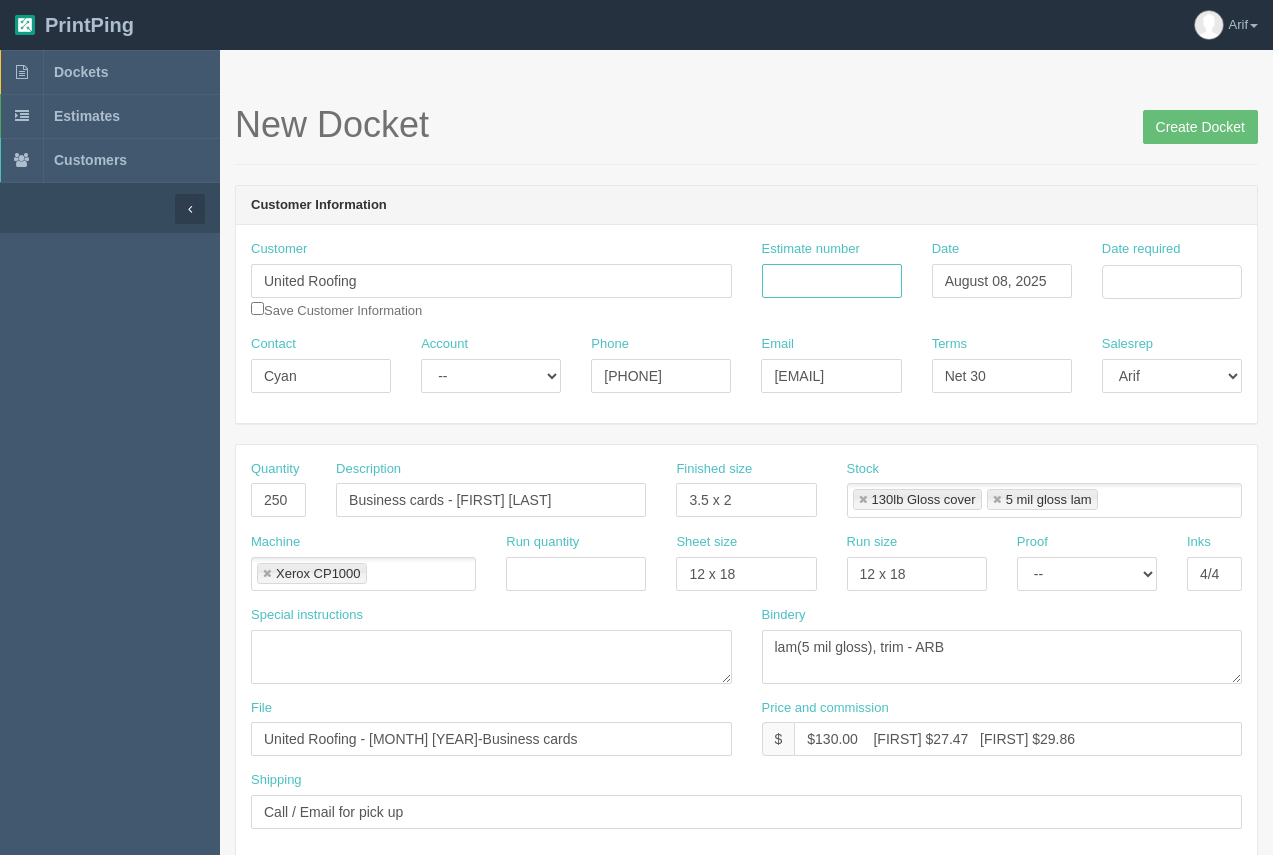 drag, startPoint x: 836, startPoint y: 297, endPoint x: 844, endPoint y: 273, distance: 25.298222 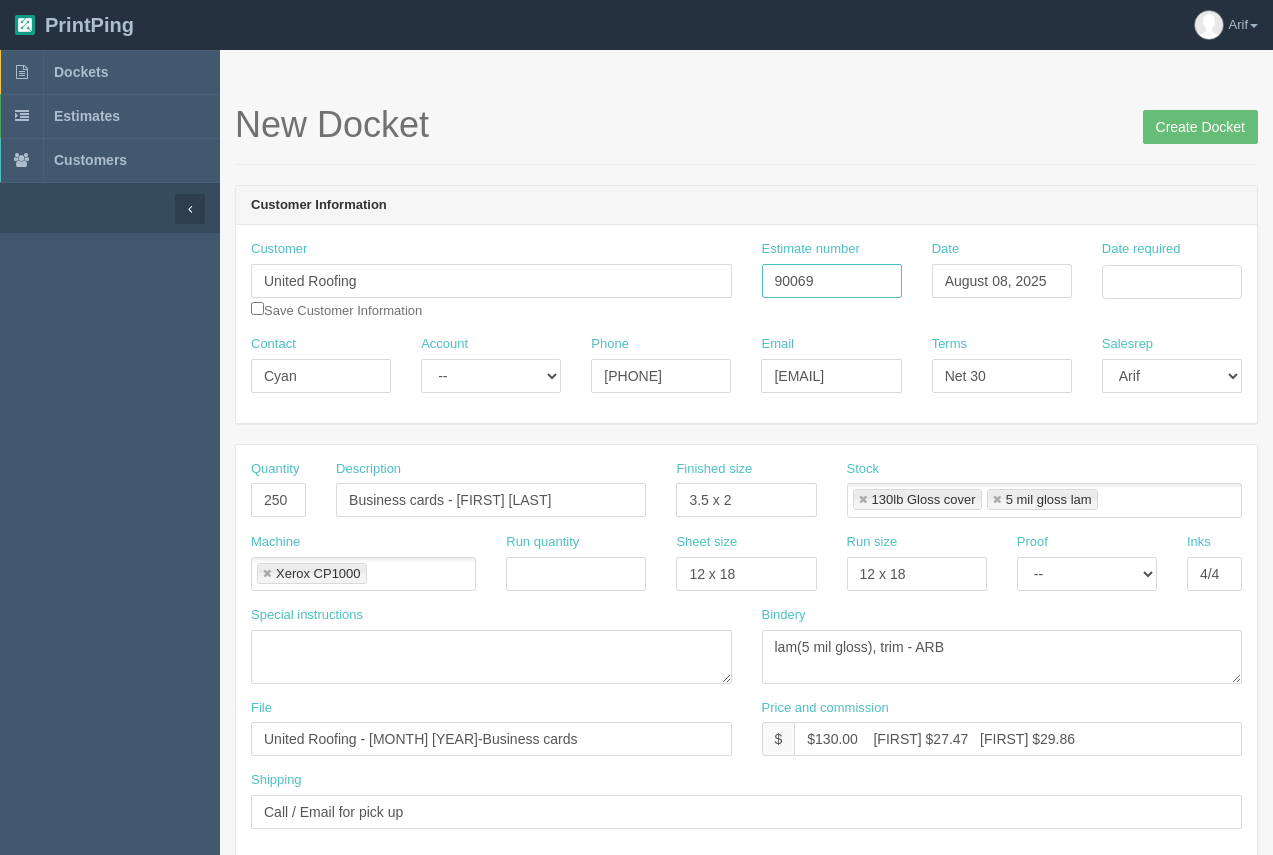 type on "90069" 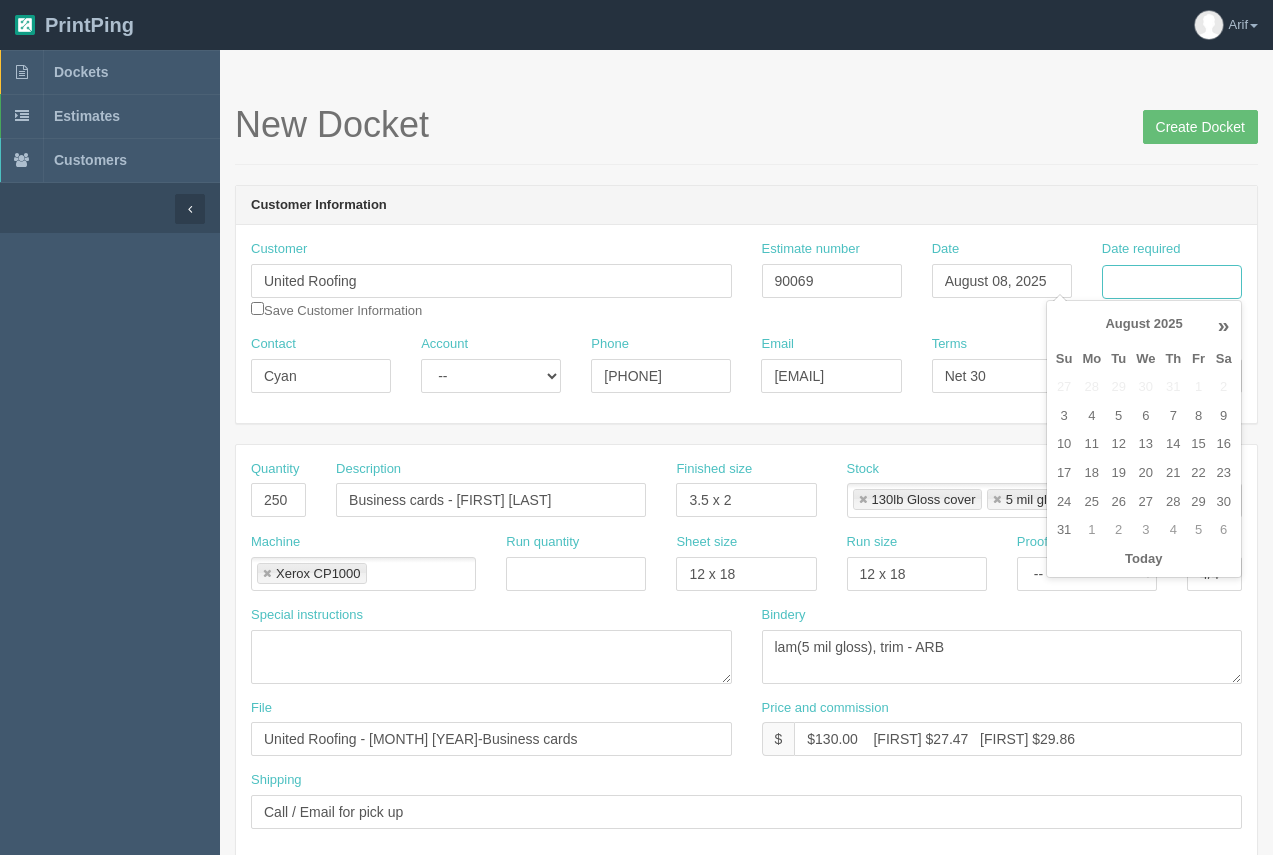 click on "Date required" at bounding box center (1172, 282) 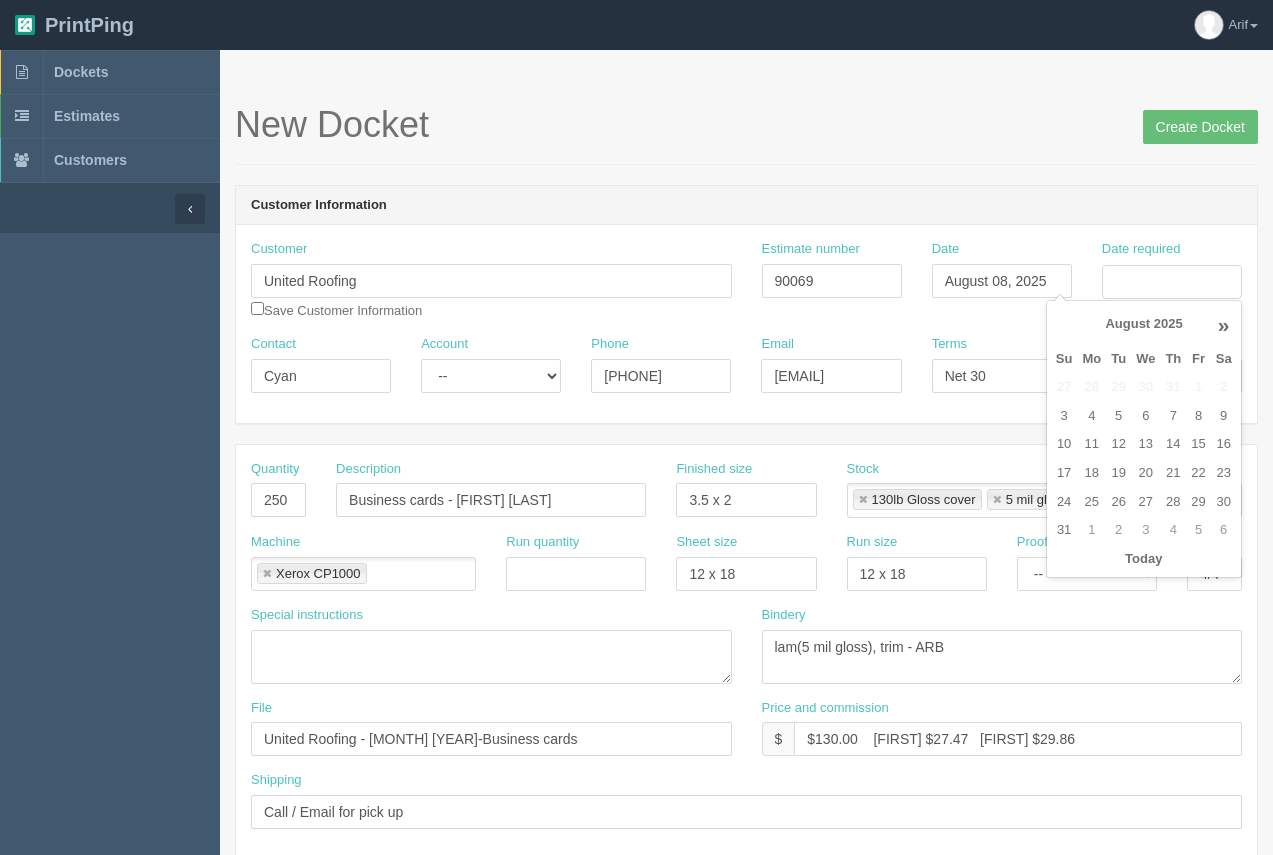 click on "« August 2025 » Su Mo Tu We Th Fr Sa 27 28 29 30 31 1 2 3 4 5 6 7 8 9 10 11 12 13 14 15 16 17 18 19 20 21 22 23 24 25 26 27 28 29 30 31 1 2 3 4 5 6 Today Clear" at bounding box center [1144, 439] 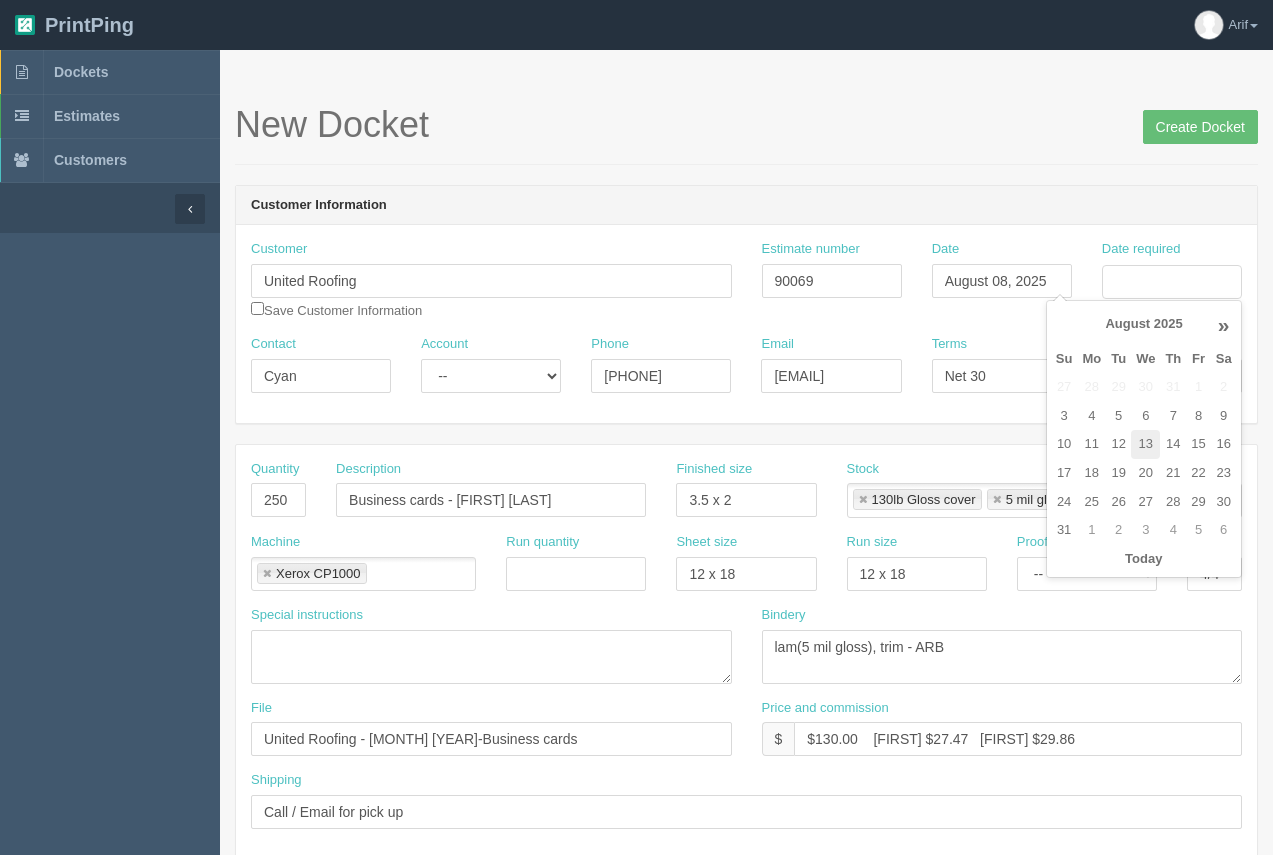click on "13" at bounding box center [1145, 444] 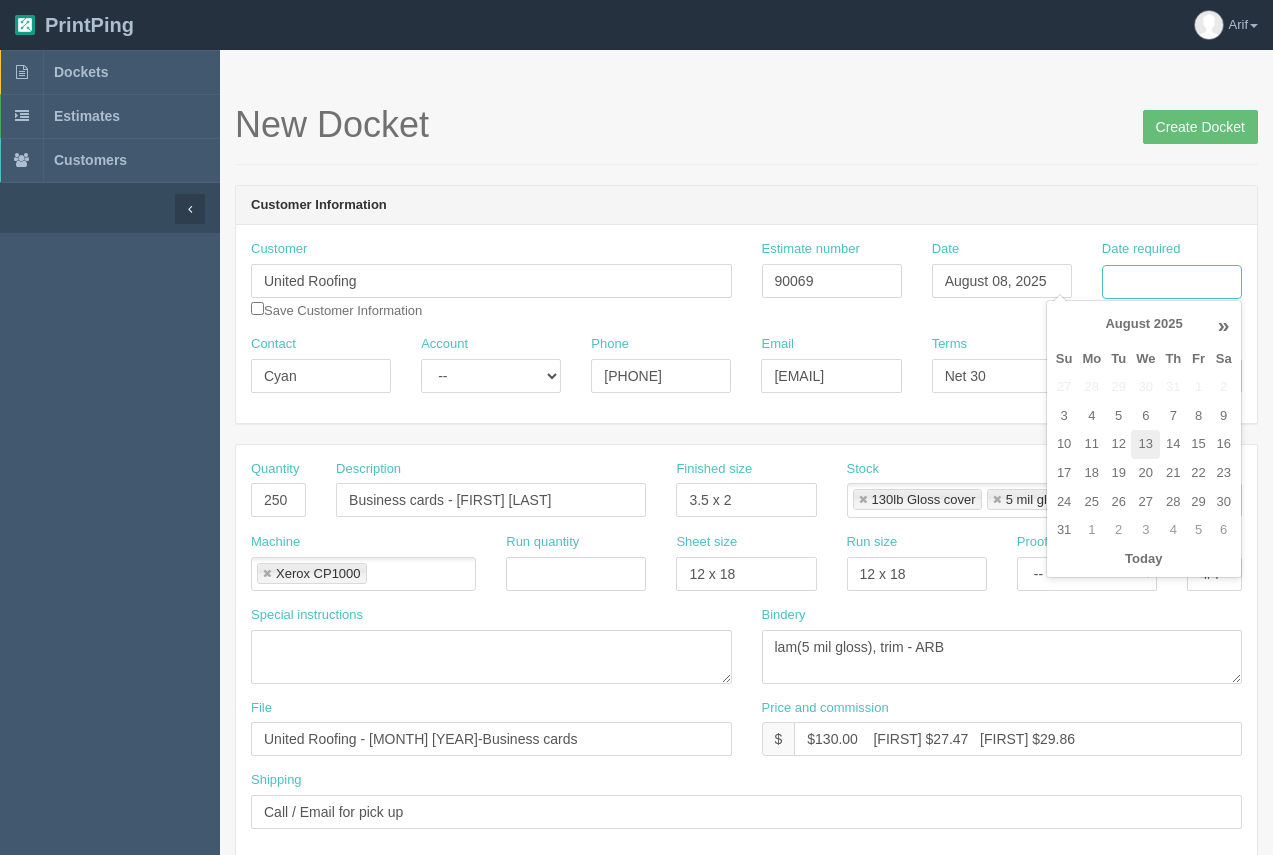 type on "August 13, 2025" 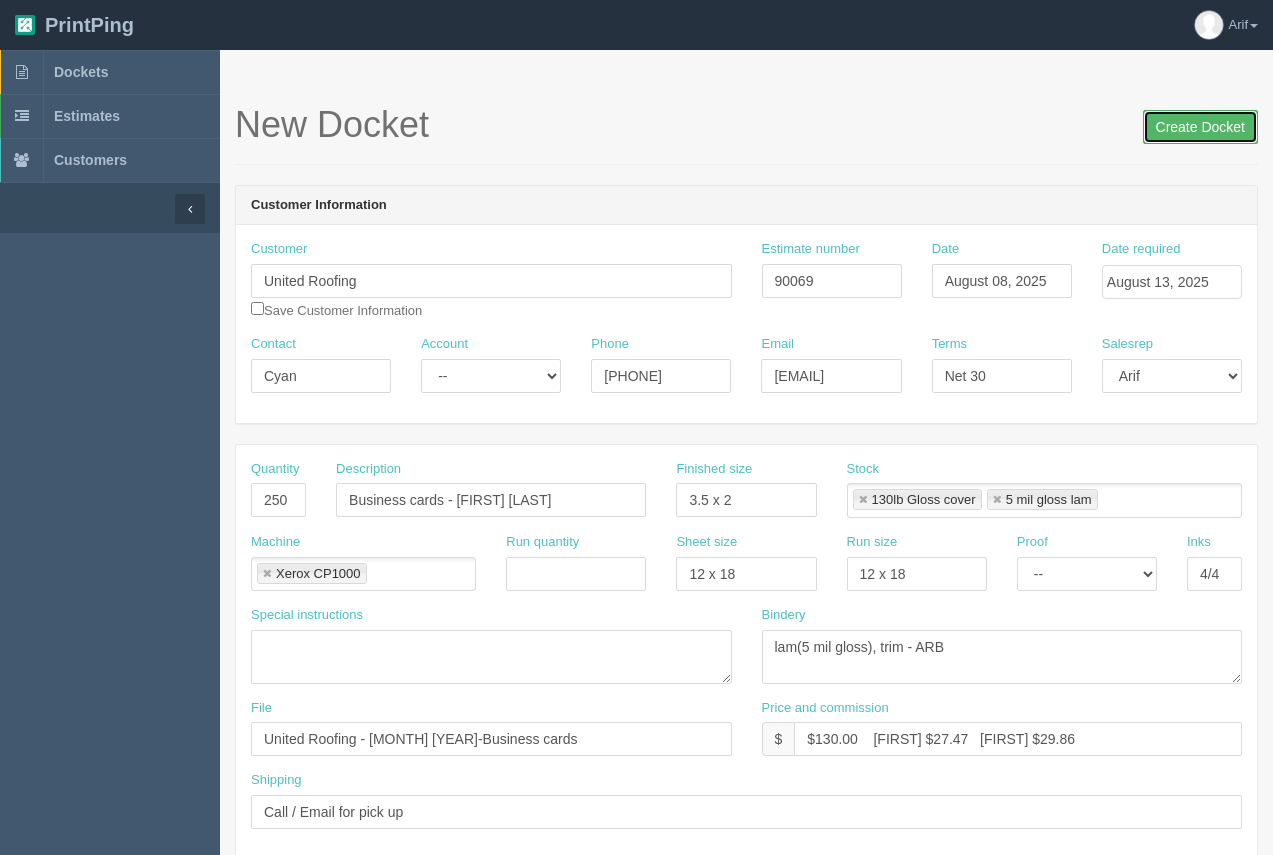 click on "Create Docket" at bounding box center [1200, 127] 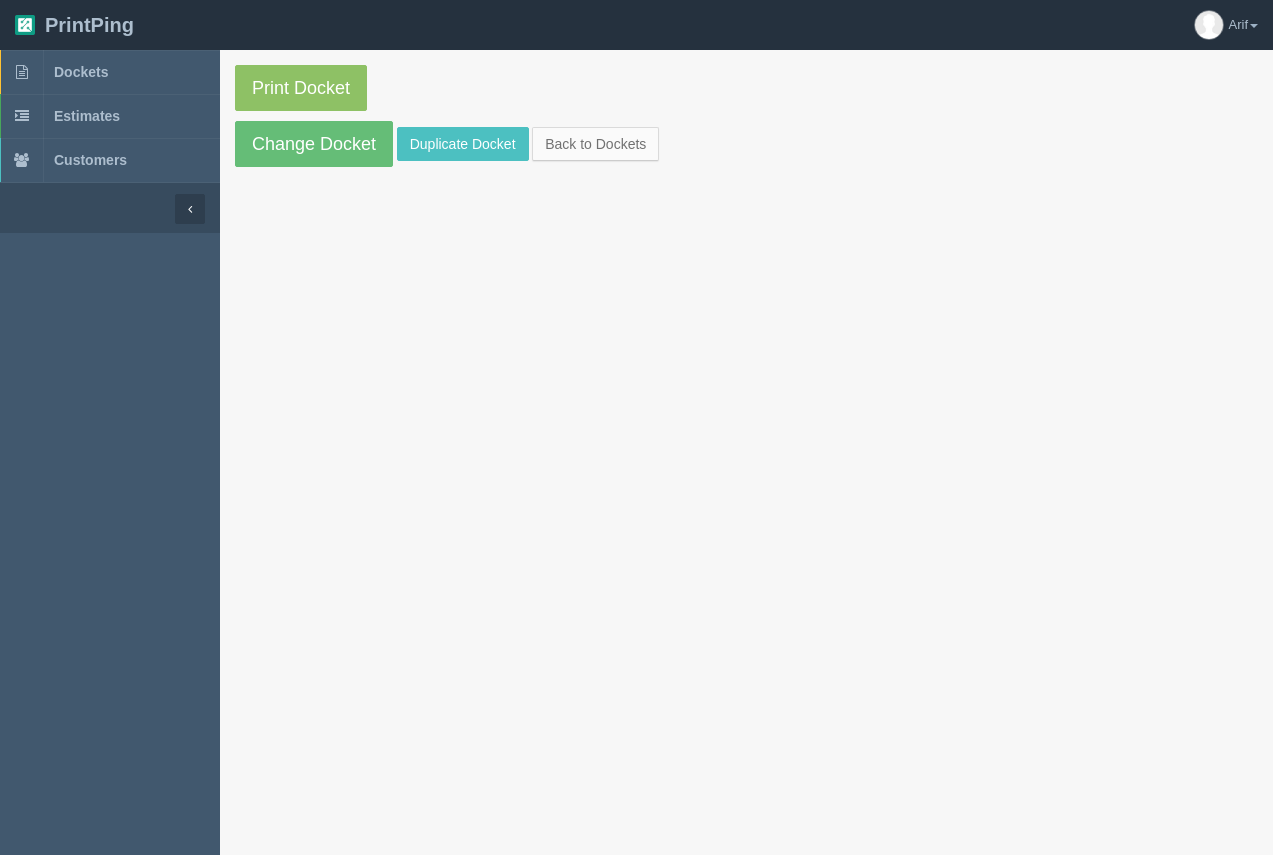 scroll, scrollTop: 0, scrollLeft: 0, axis: both 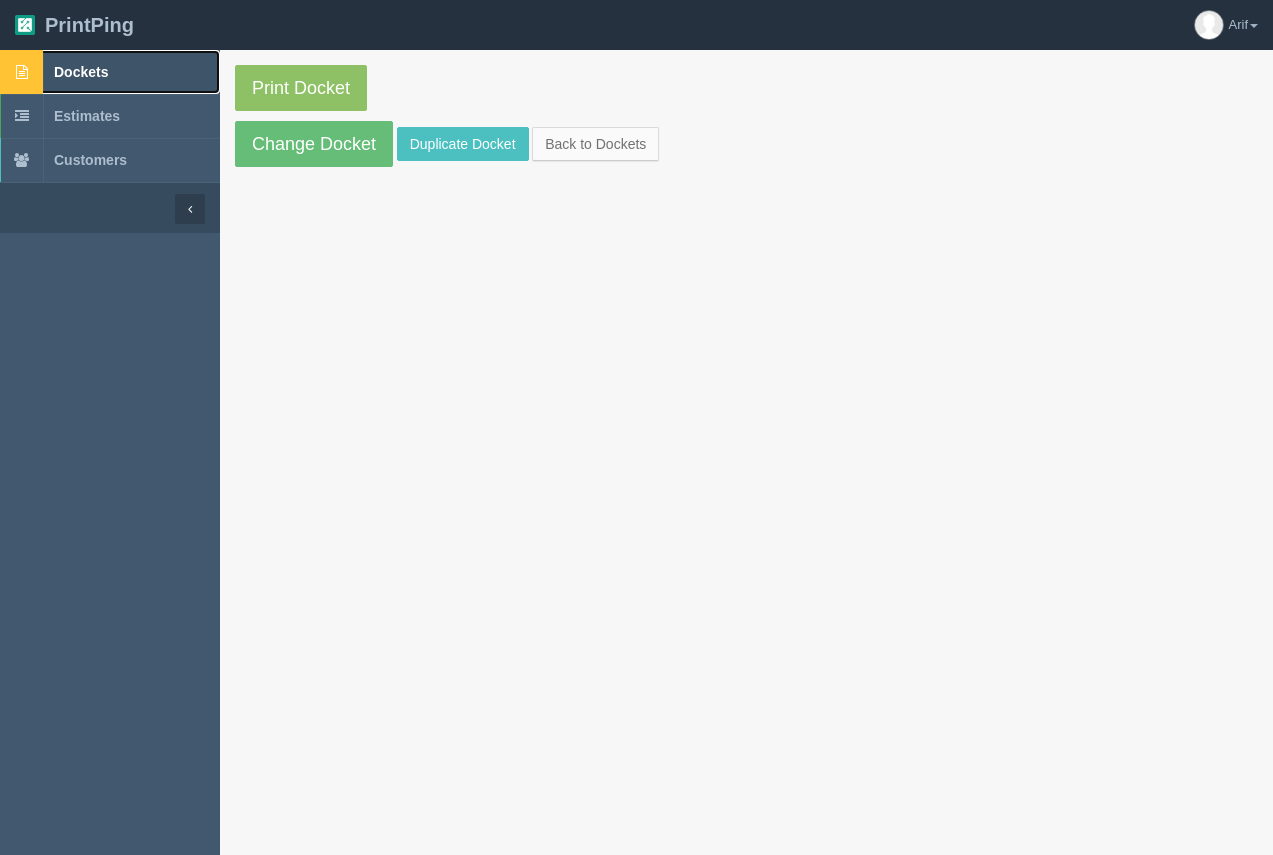 click on "Dockets" at bounding box center (110, 72) 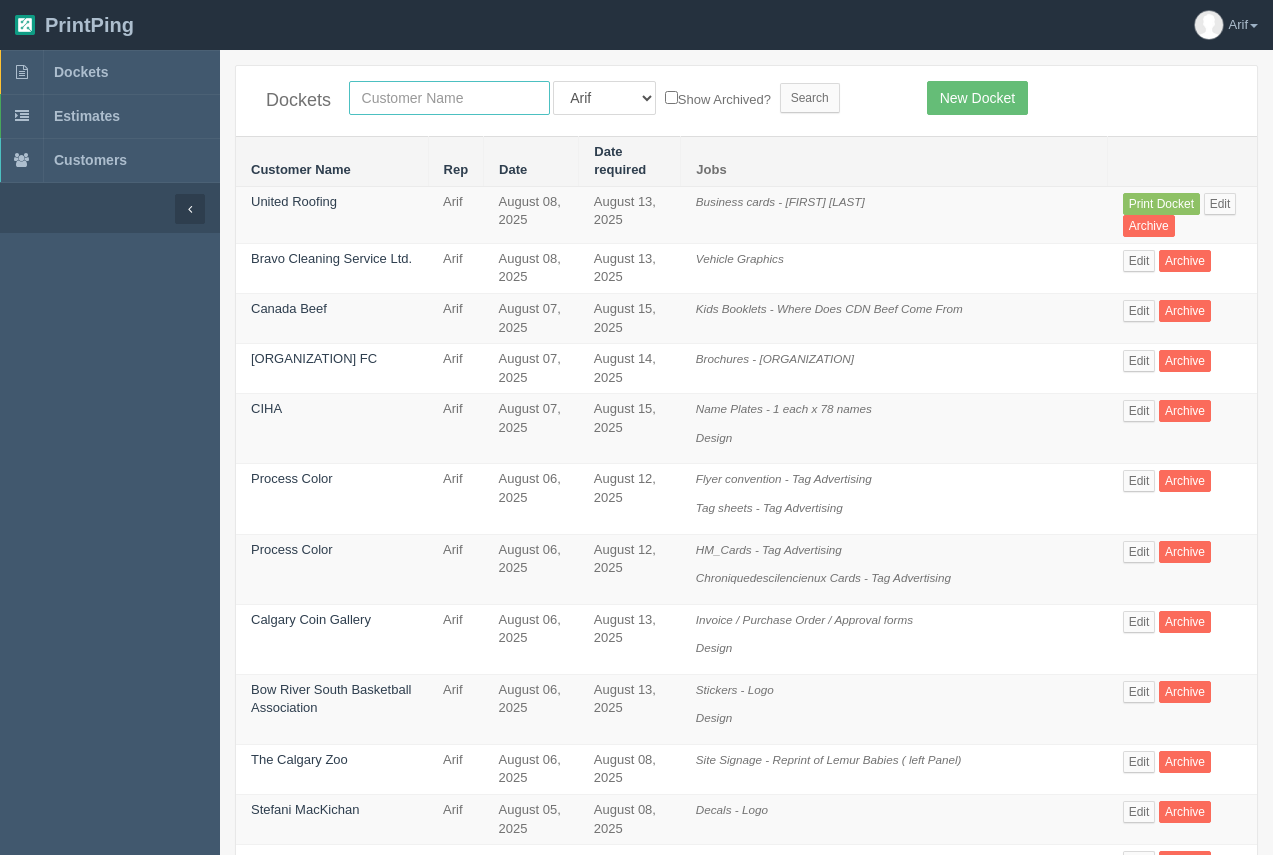 click at bounding box center [449, 98] 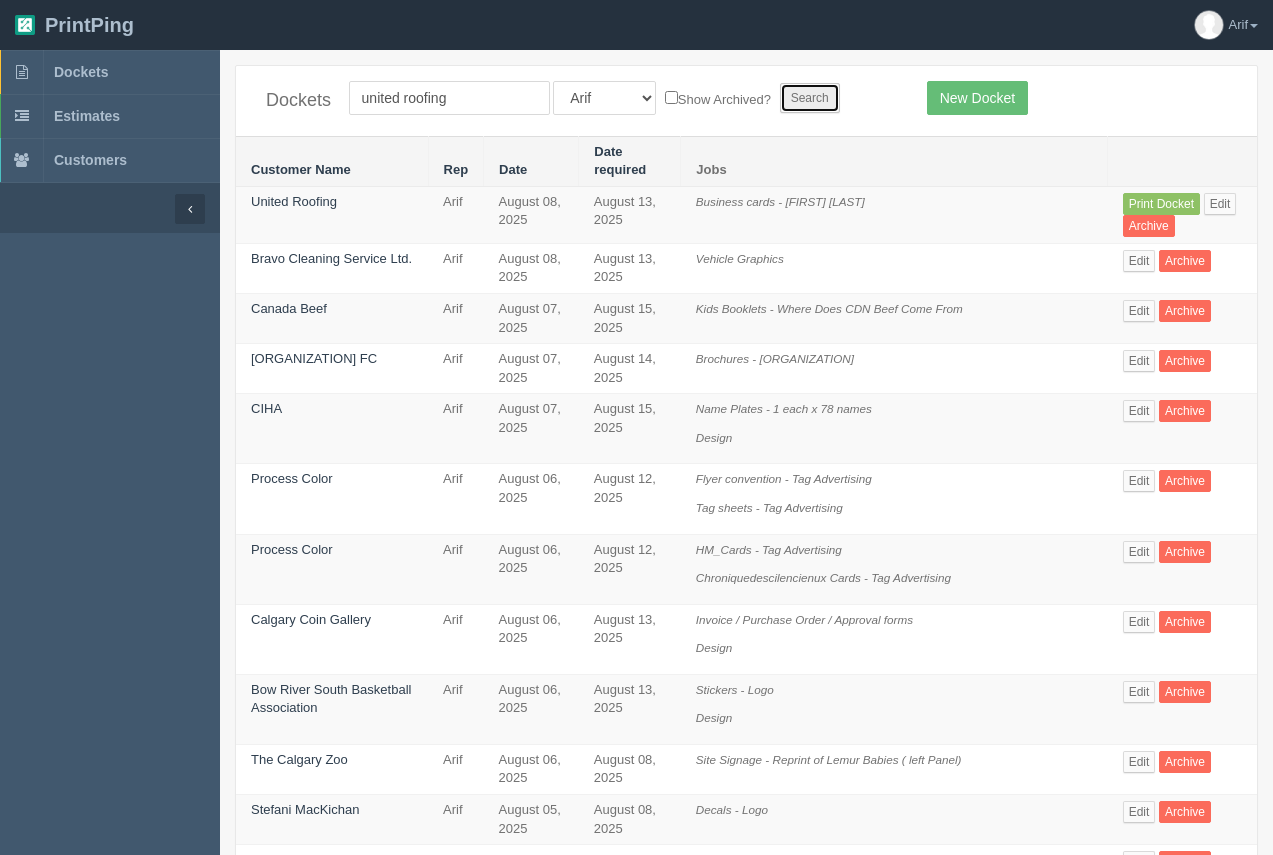 click on "Search" at bounding box center [810, 98] 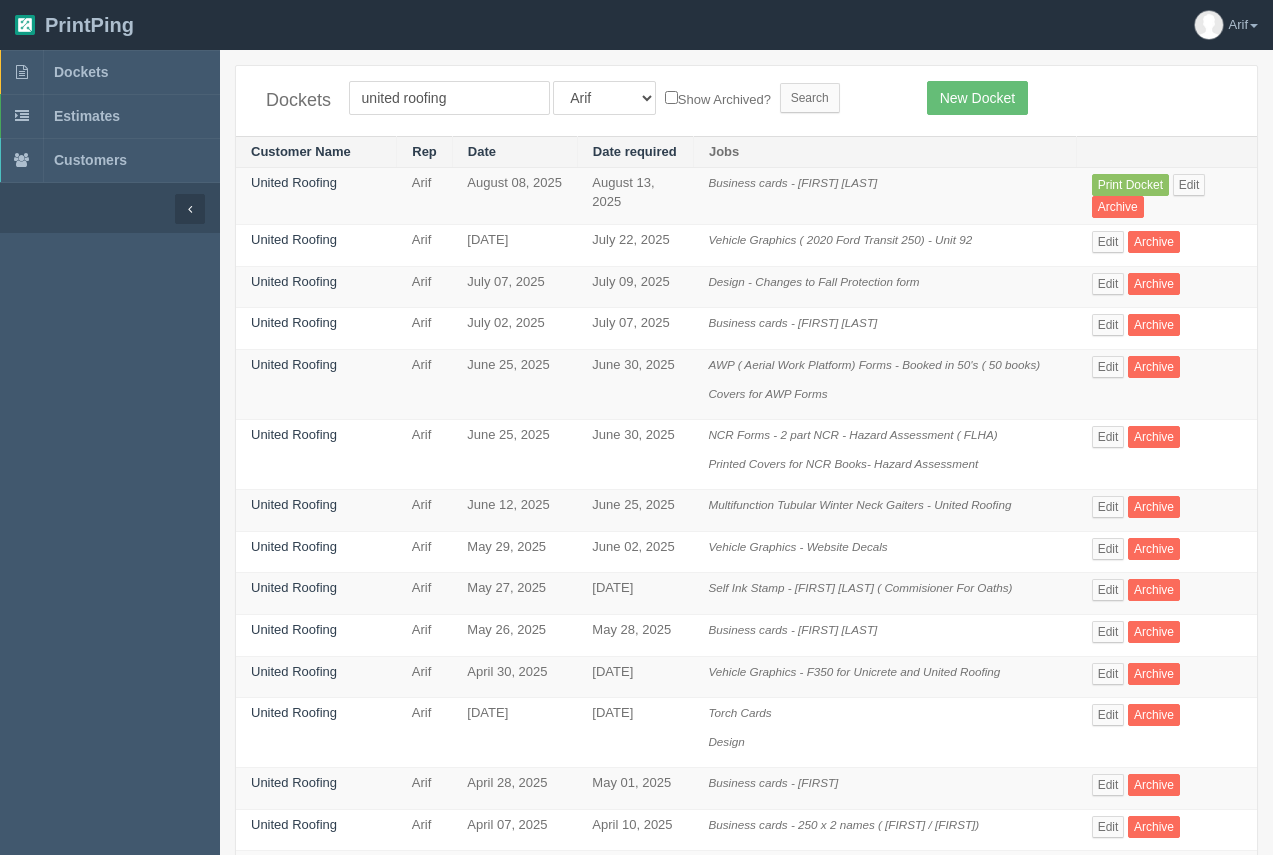 scroll, scrollTop: 0, scrollLeft: 0, axis: both 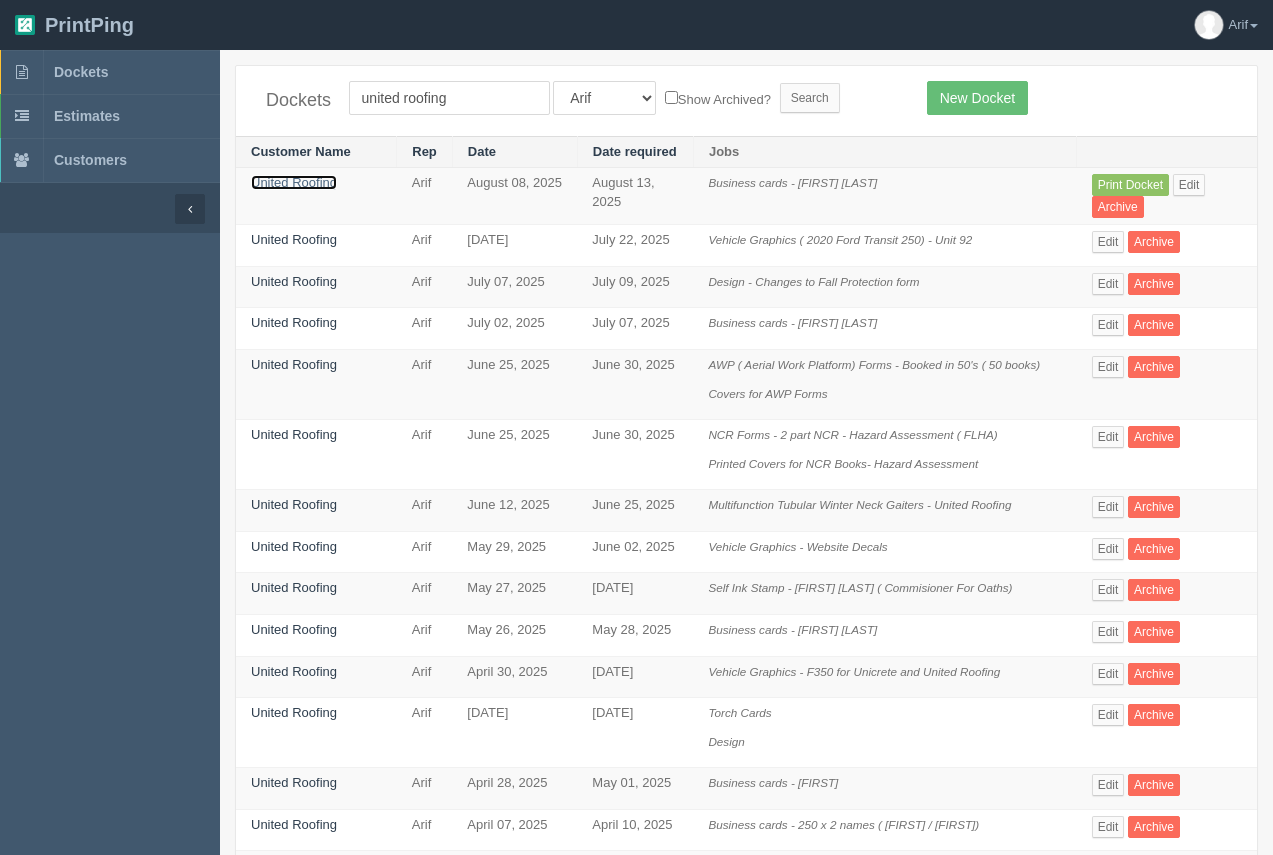 click on "United Roofing" at bounding box center [294, 182] 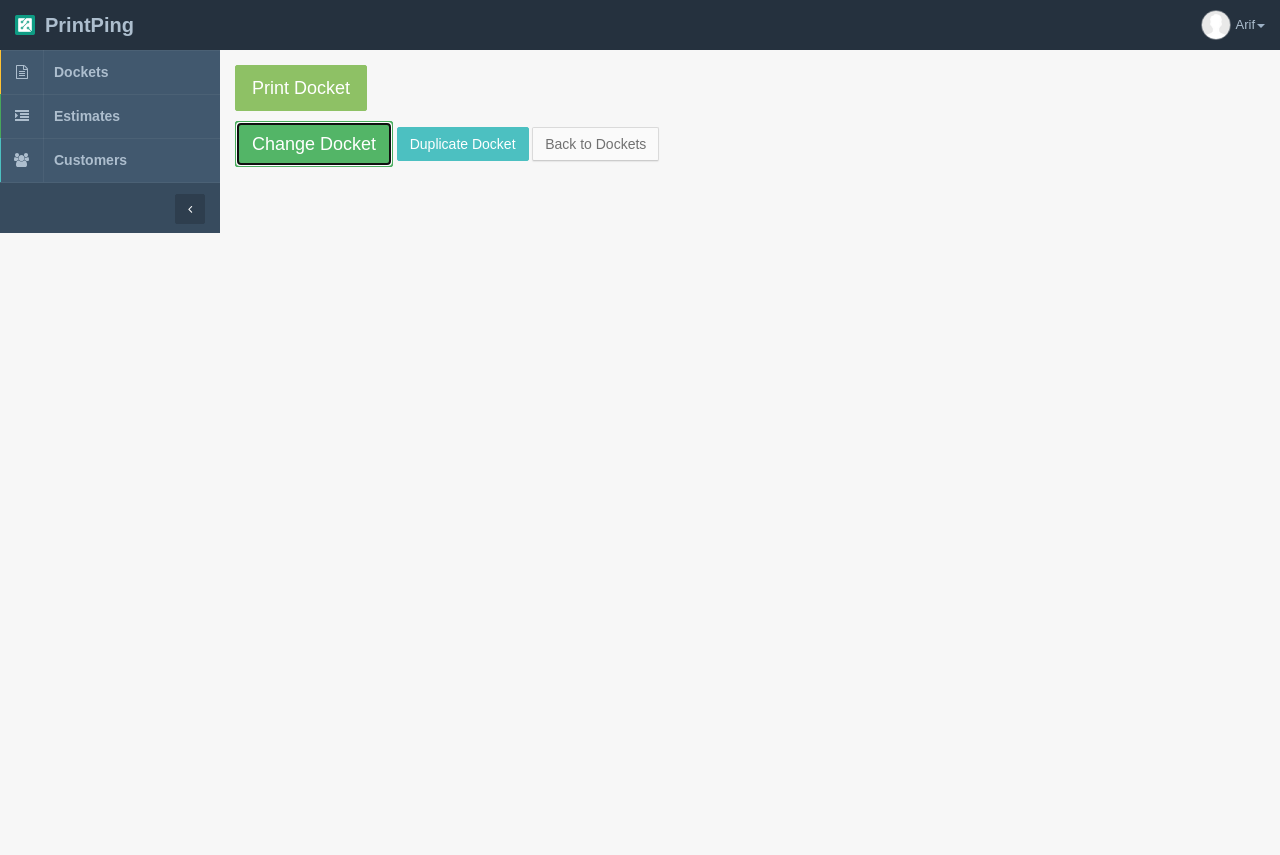 click on "Change Docket" at bounding box center [314, 144] 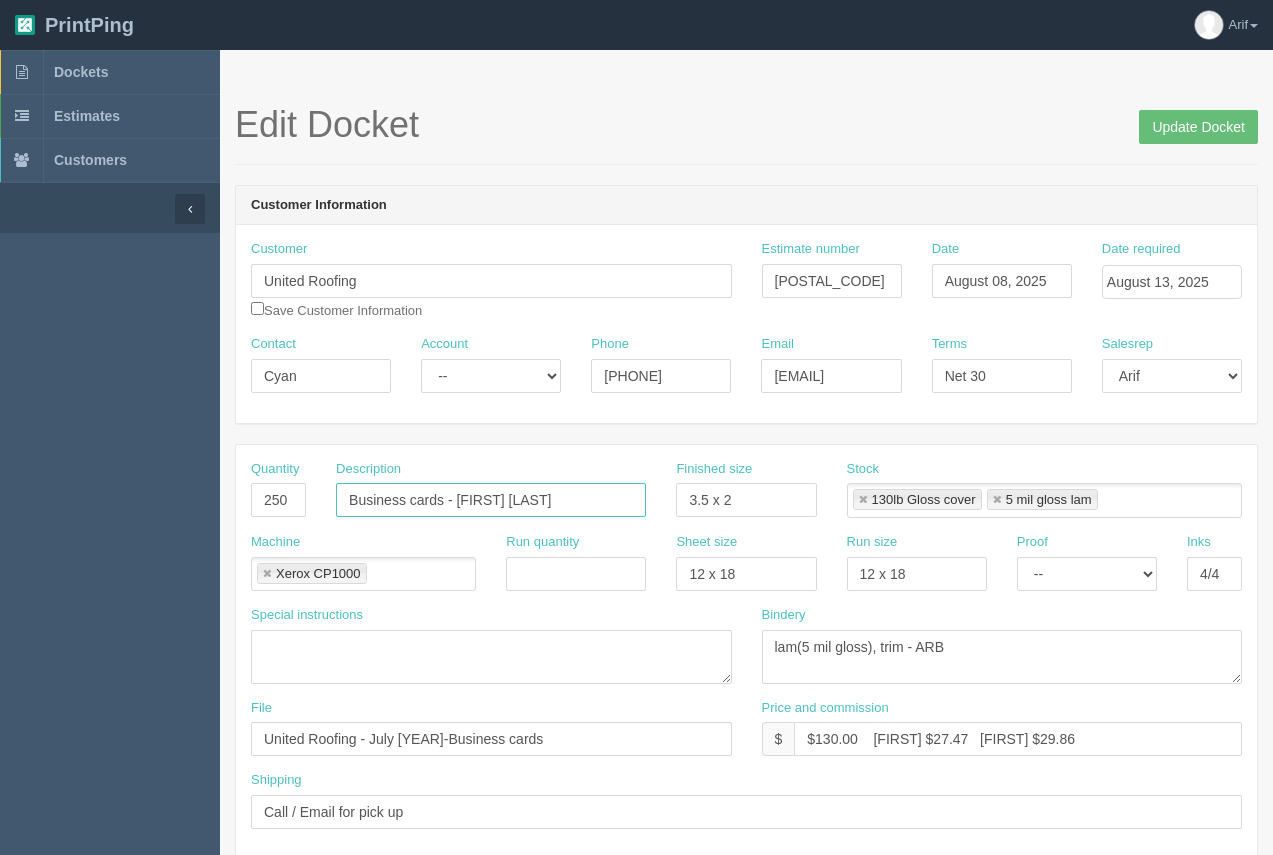drag, startPoint x: 580, startPoint y: 495, endPoint x: 463, endPoint y: 478, distance: 118.22859 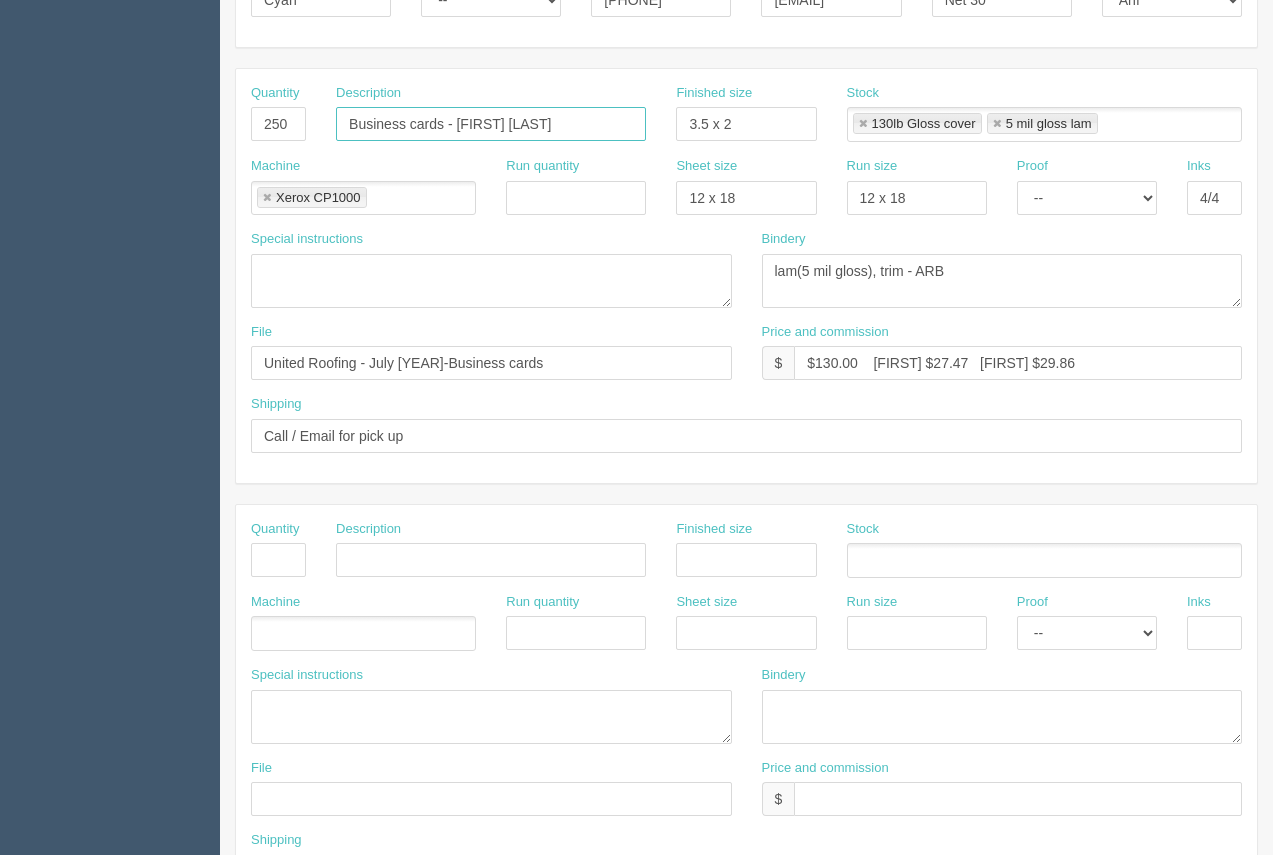 scroll, scrollTop: 393, scrollLeft: 0, axis: vertical 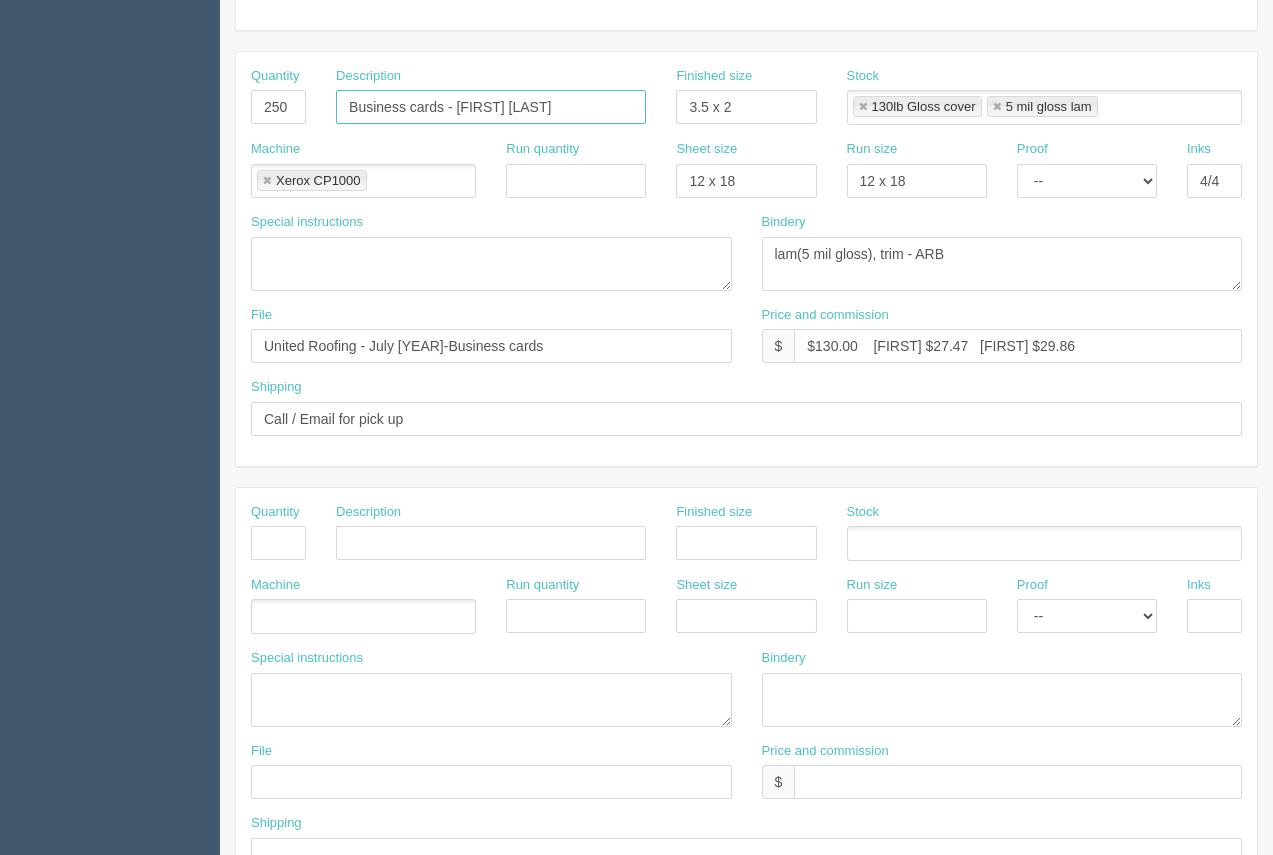 type on "Business cards - Alex Vezina" 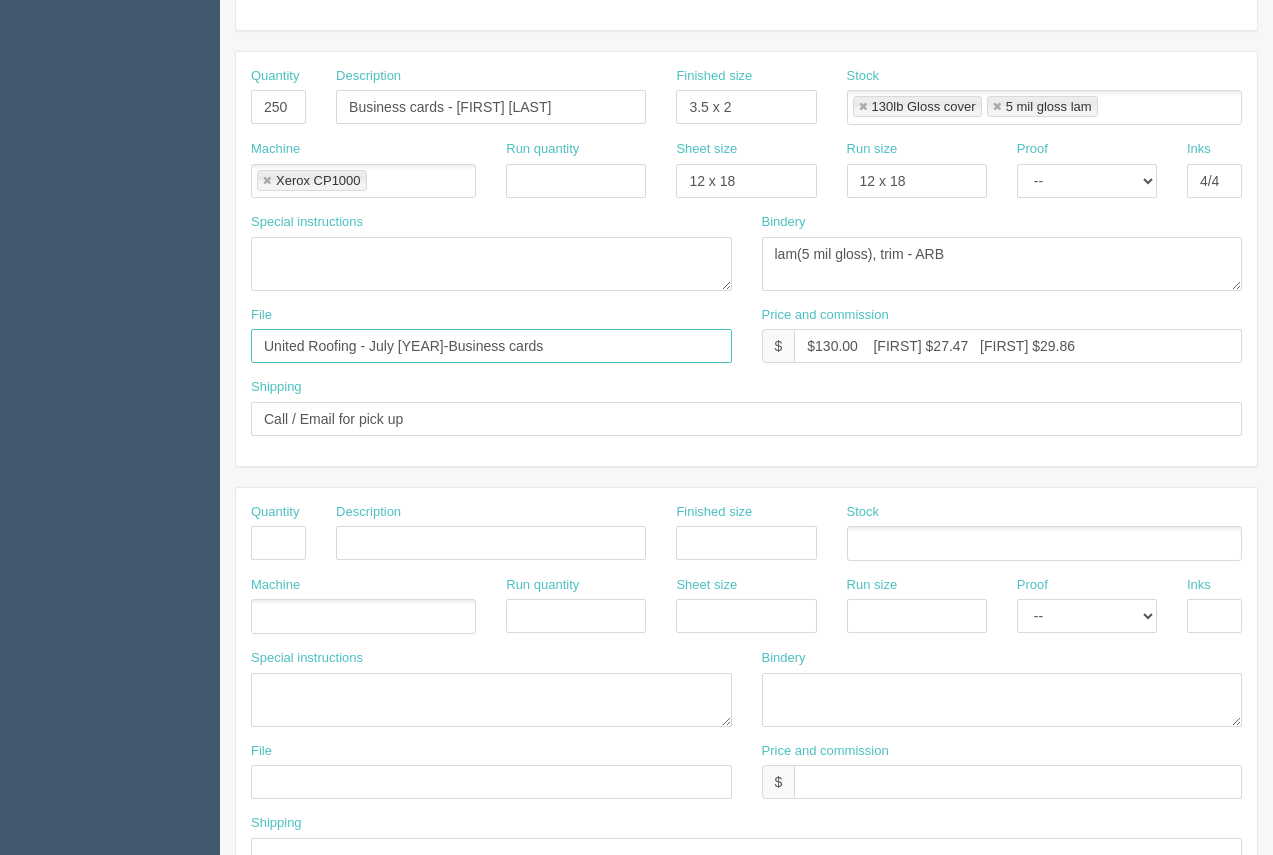 click on "United Roofing - July 2025-Business cards" at bounding box center (491, 346) 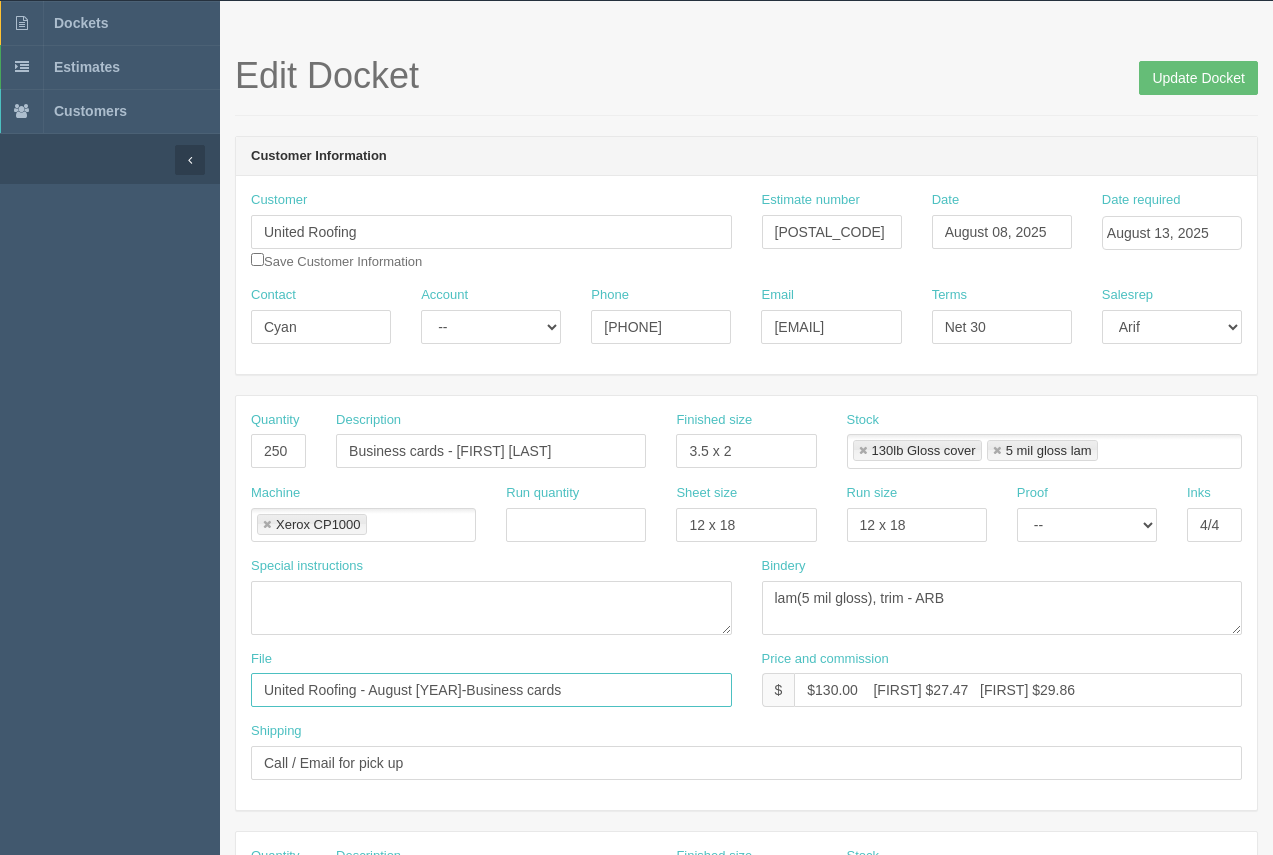 scroll, scrollTop: 0, scrollLeft: 0, axis: both 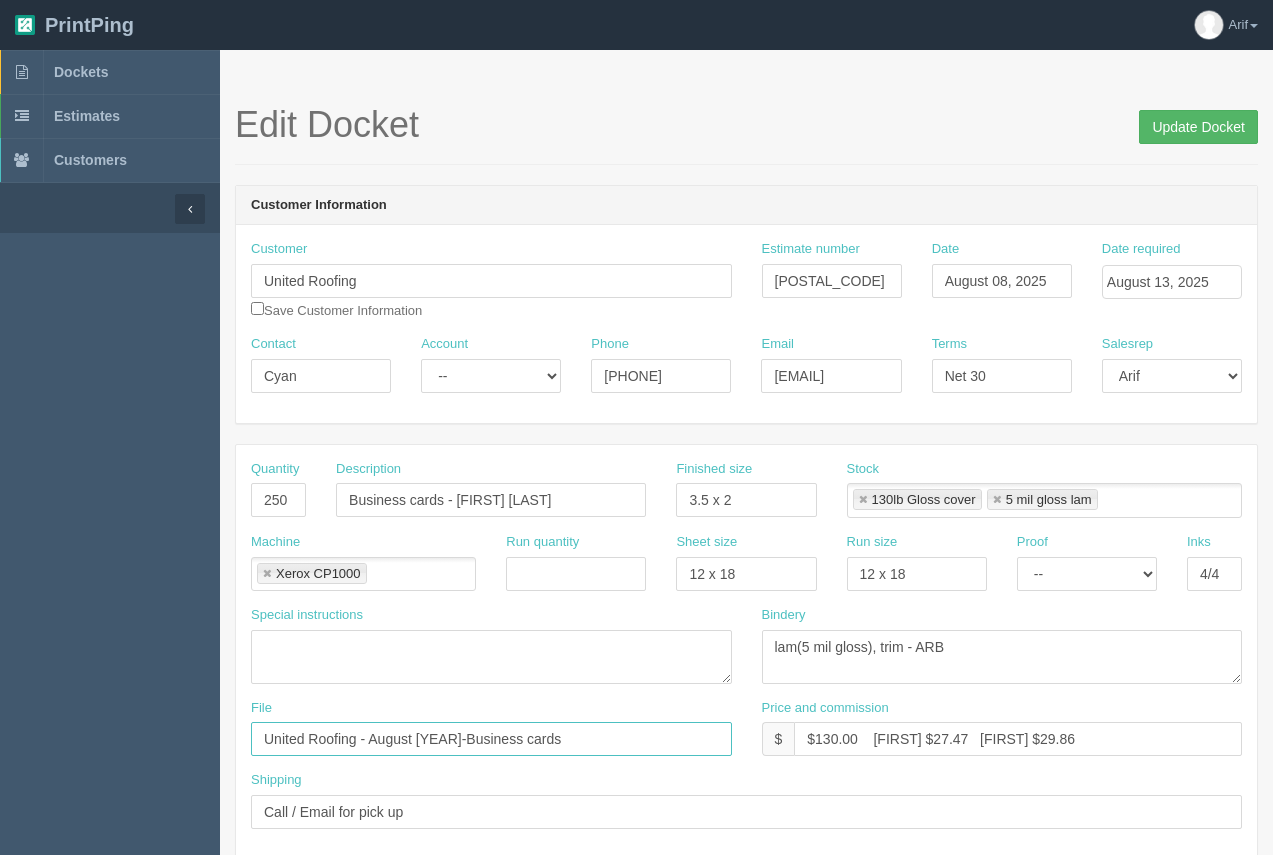 type on "United Roofing - August 2025-Business cards" 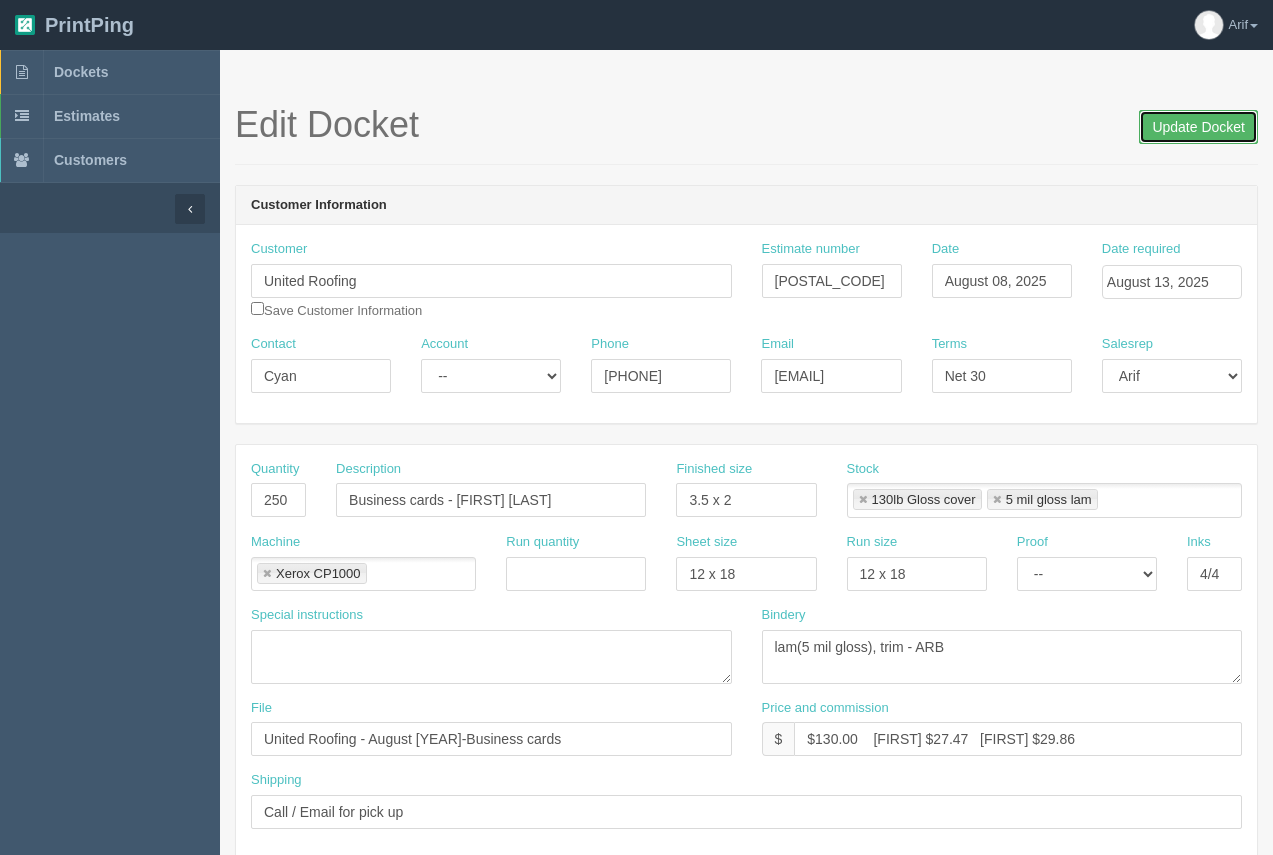 click on "Update Docket" at bounding box center [1198, 127] 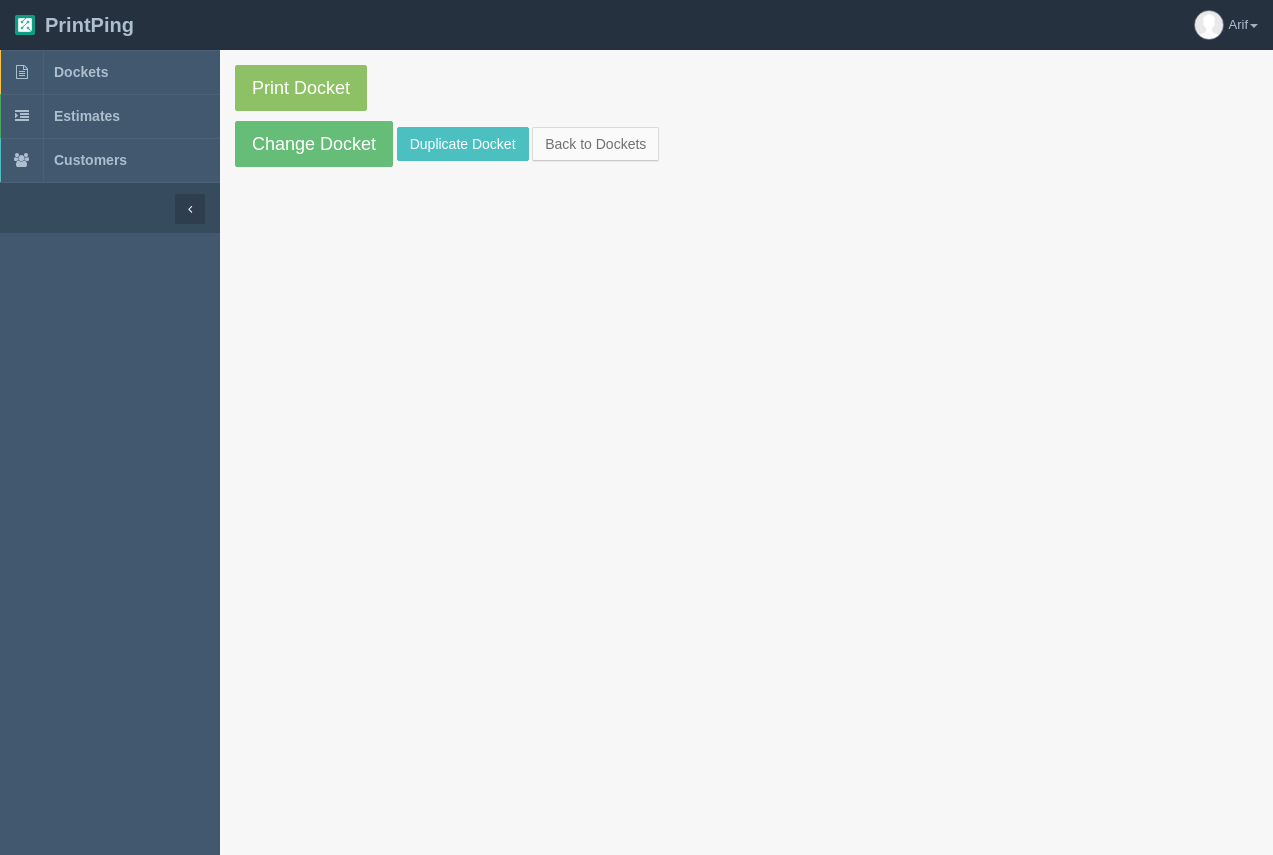 scroll, scrollTop: 0, scrollLeft: 0, axis: both 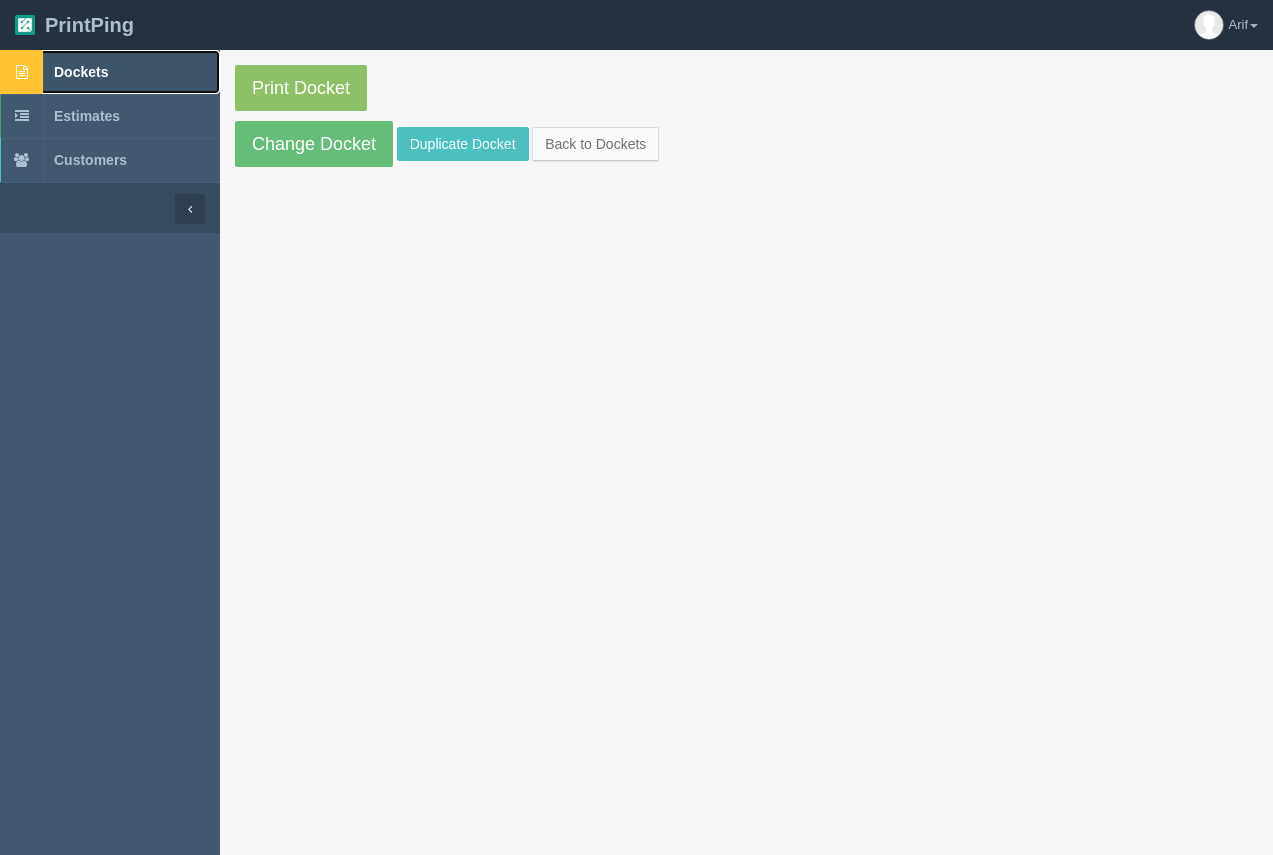 click on "Dockets" at bounding box center (81, 72) 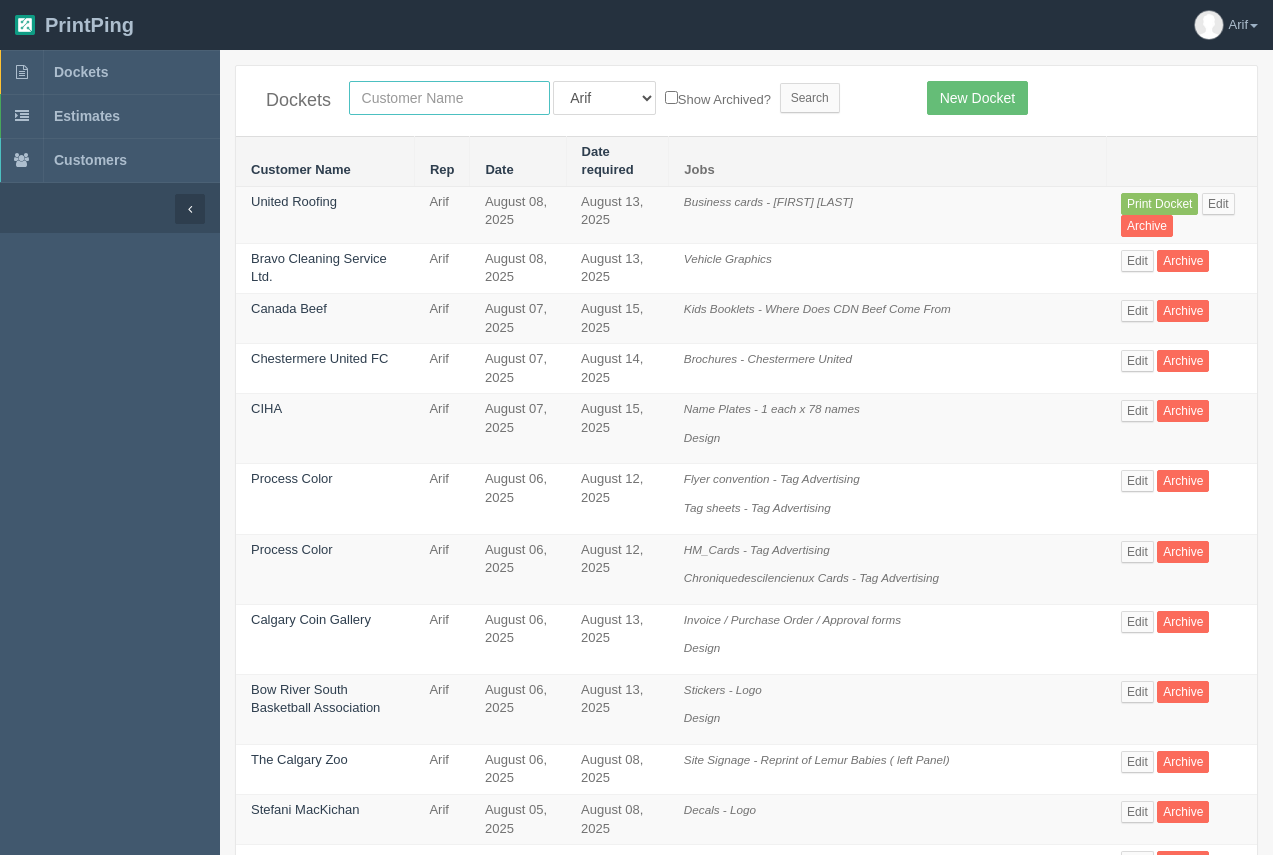 click at bounding box center (449, 98) 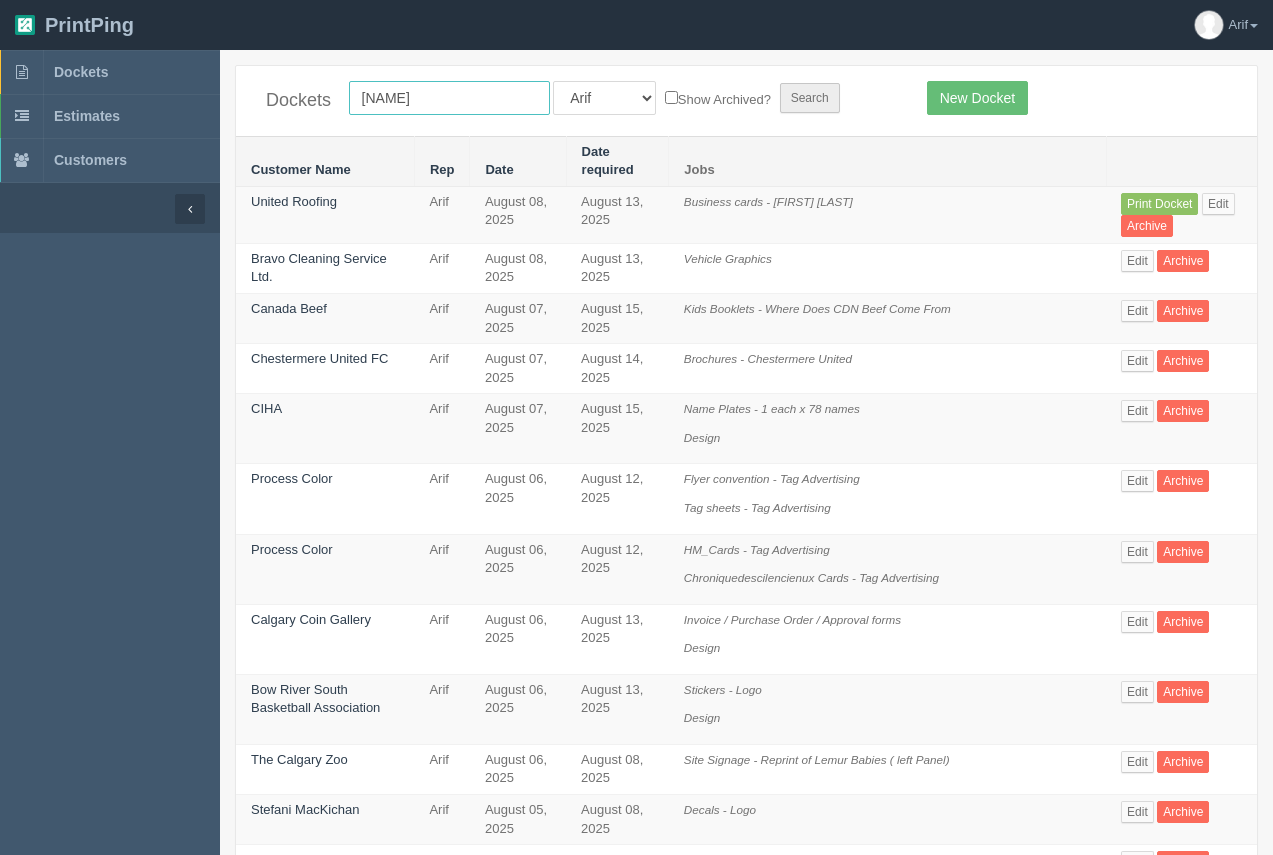 type on "samaritans" 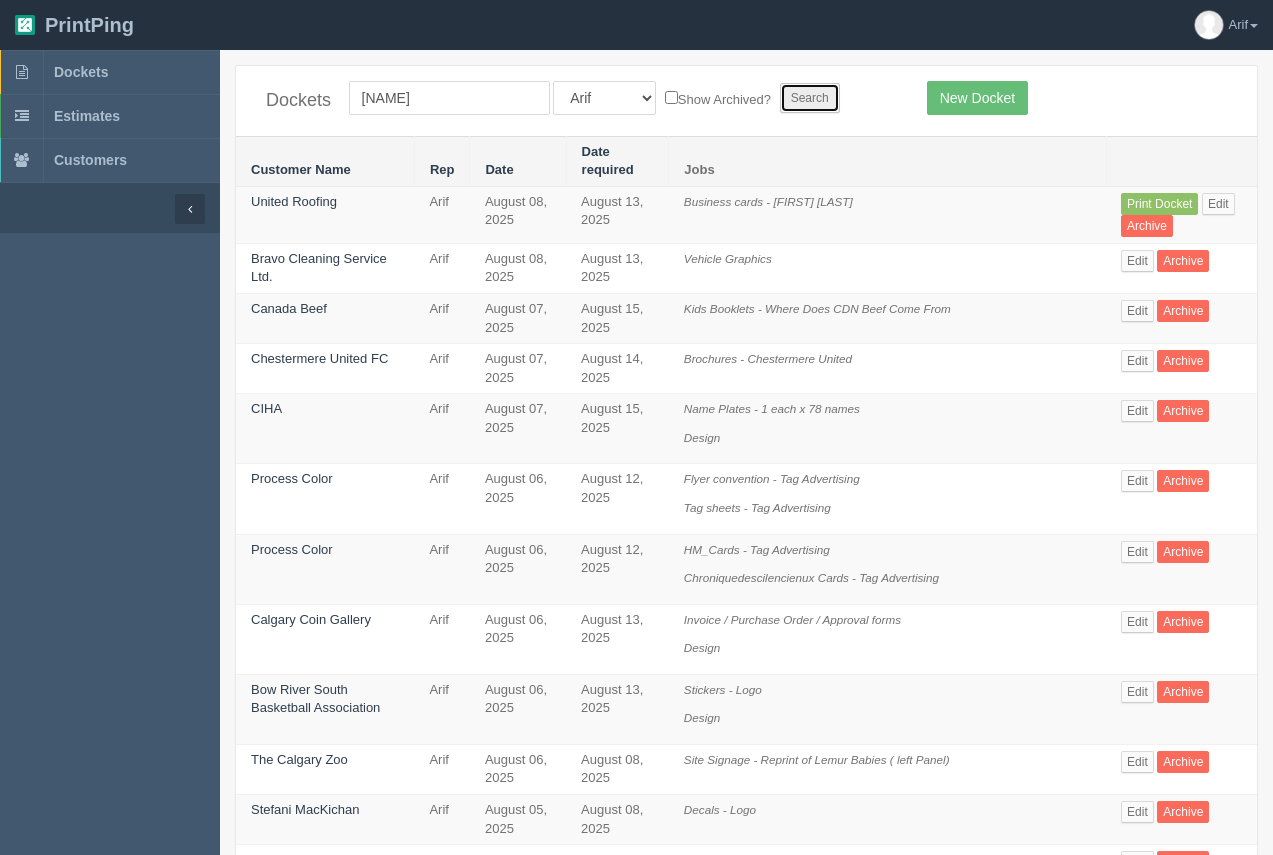 click on "Search" at bounding box center (810, 98) 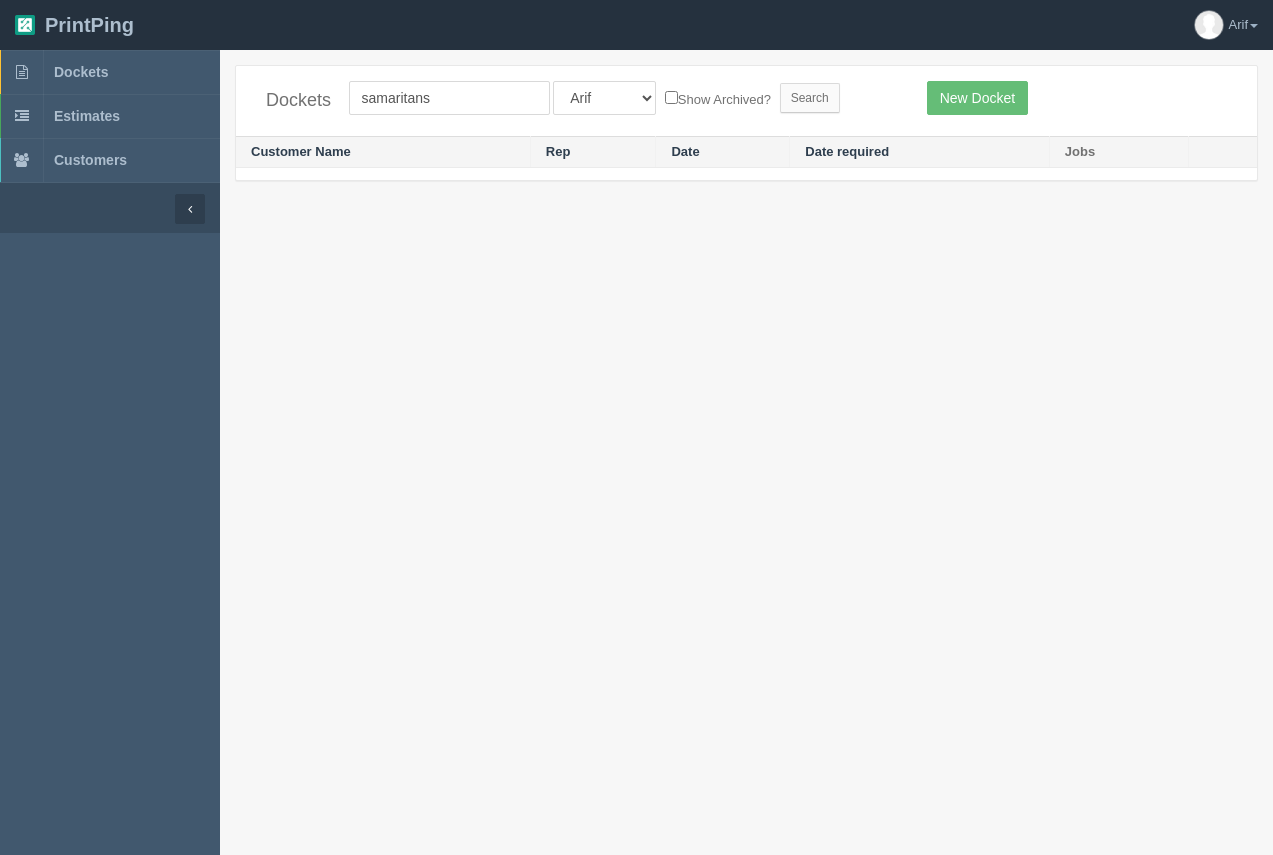 scroll, scrollTop: 0, scrollLeft: 0, axis: both 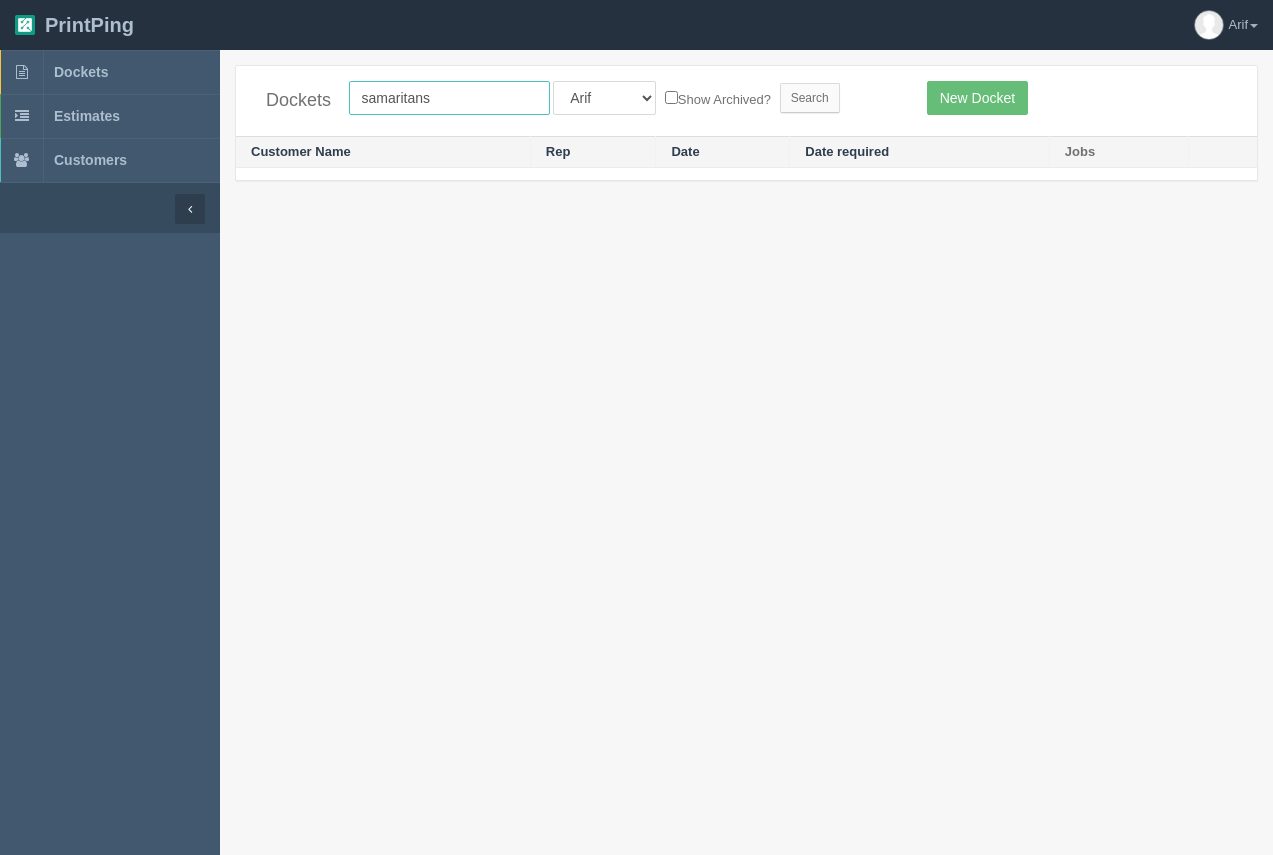 click on "samaritans" at bounding box center [449, 98] 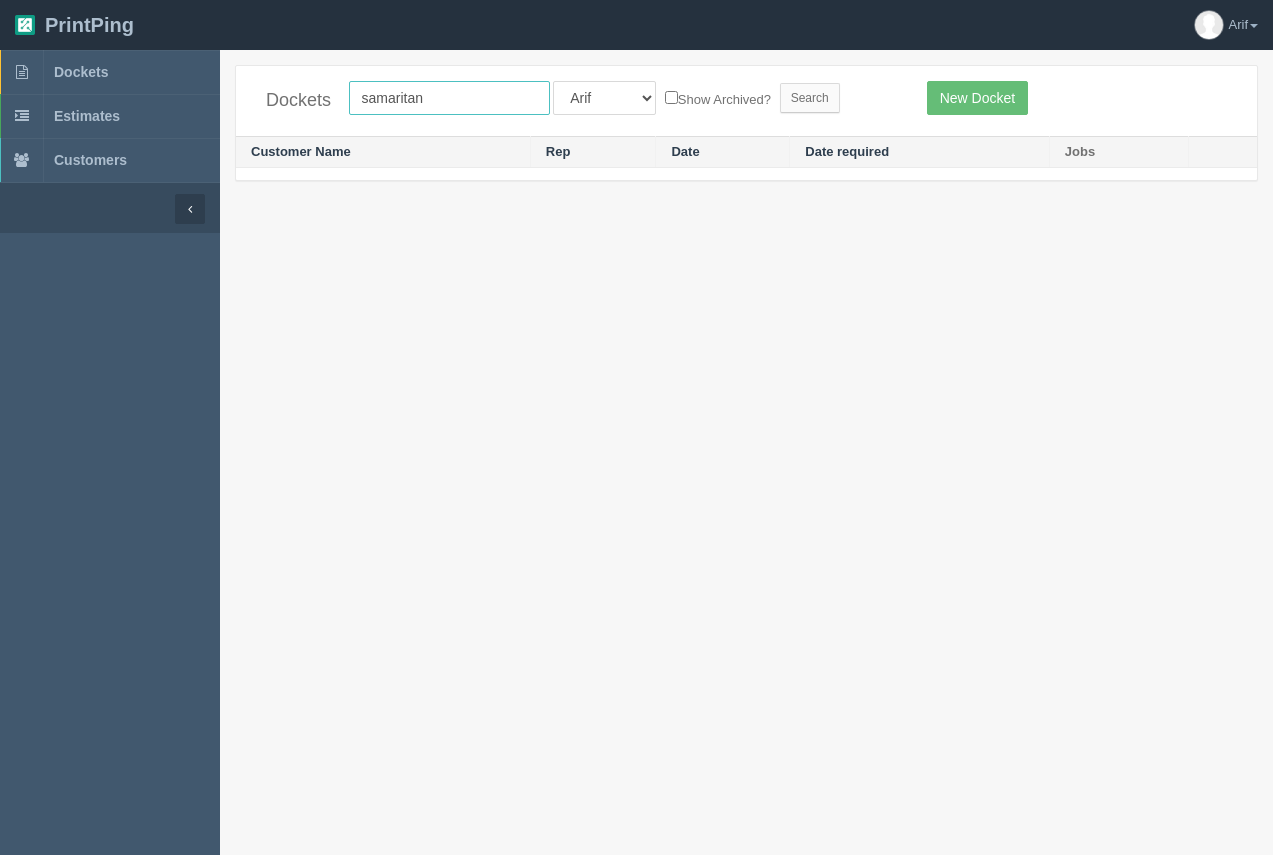 type on "samaritan" 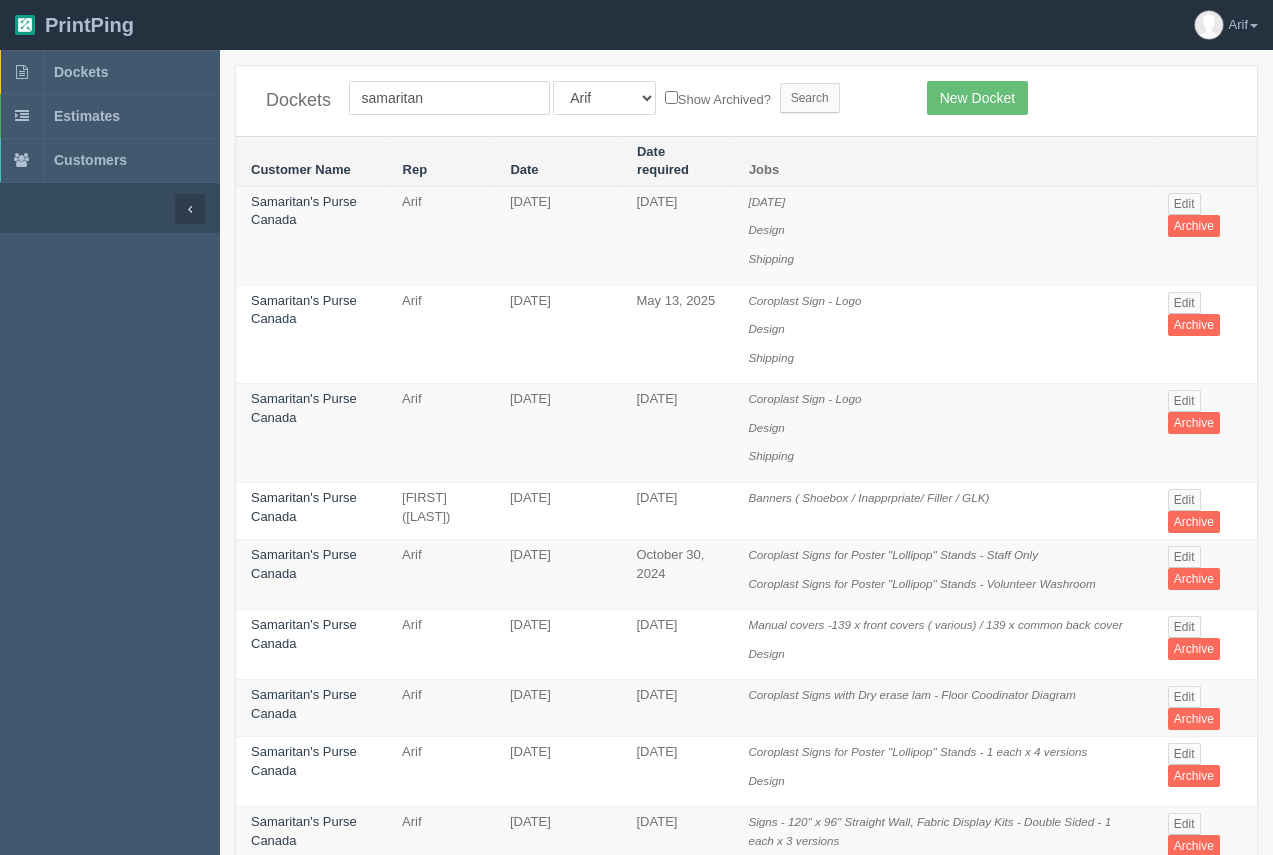 scroll, scrollTop: 0, scrollLeft: 0, axis: both 